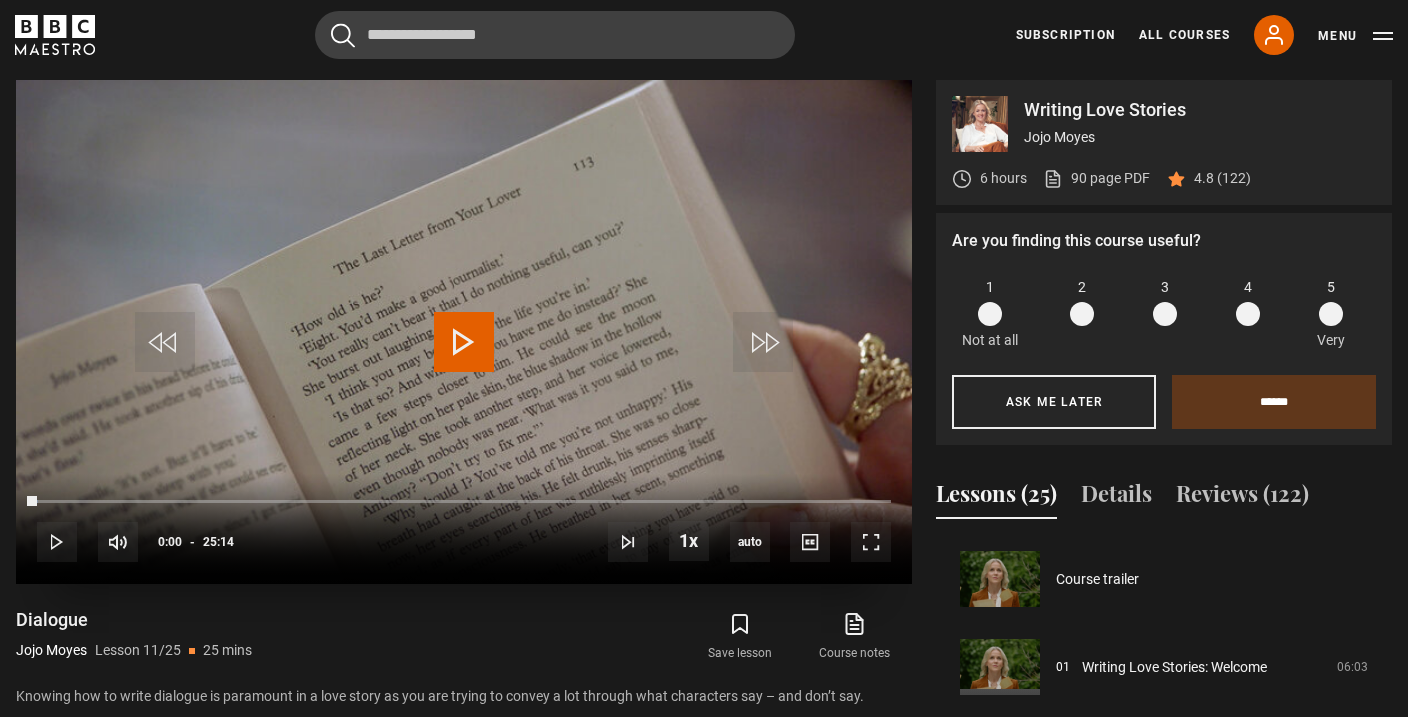 scroll, scrollTop: 870, scrollLeft: 0, axis: vertical 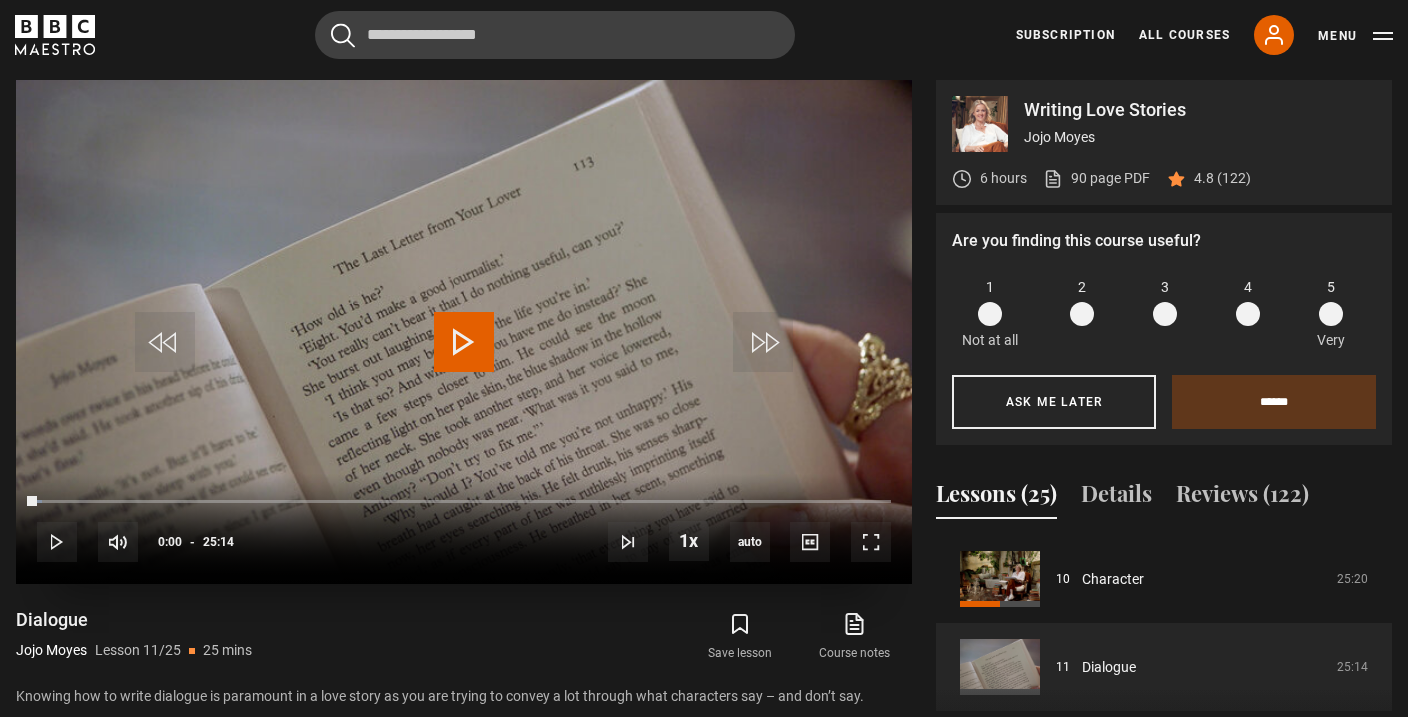 click at bounding box center [464, 342] 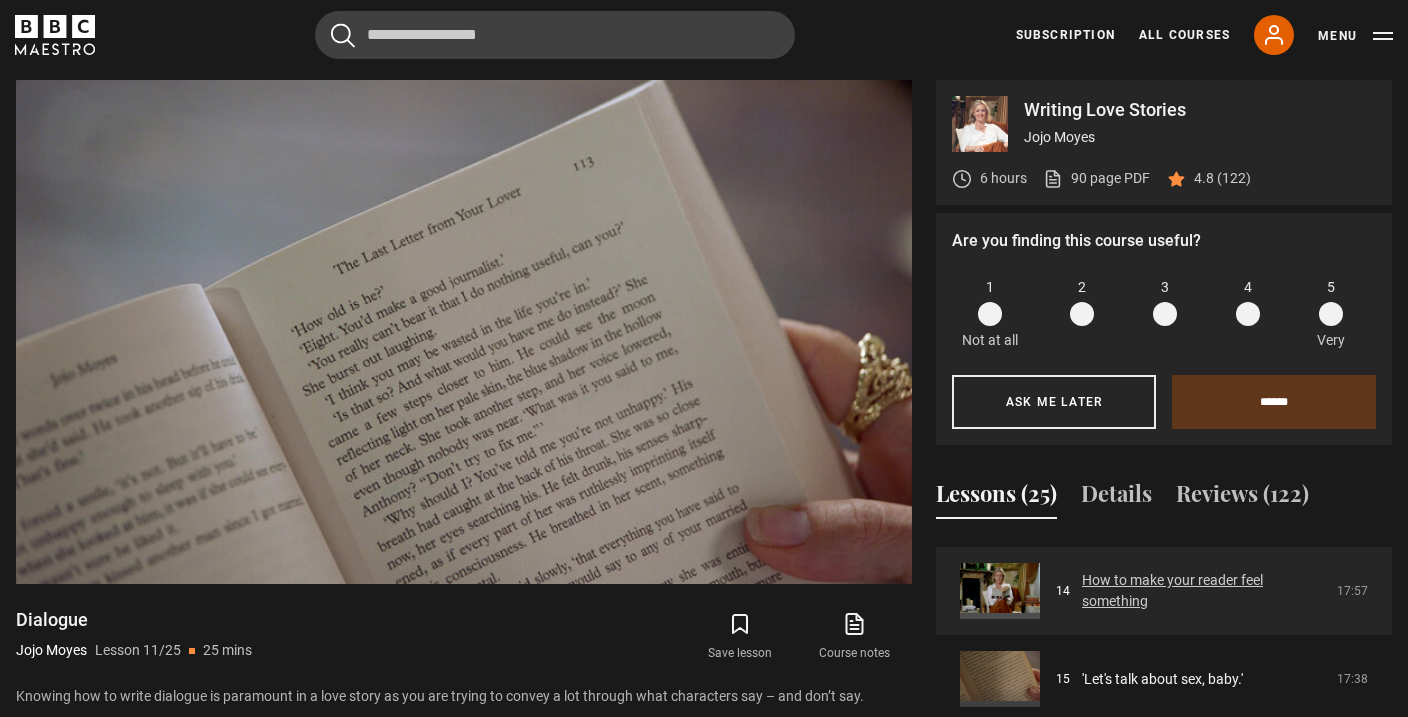 scroll, scrollTop: 1226, scrollLeft: 0, axis: vertical 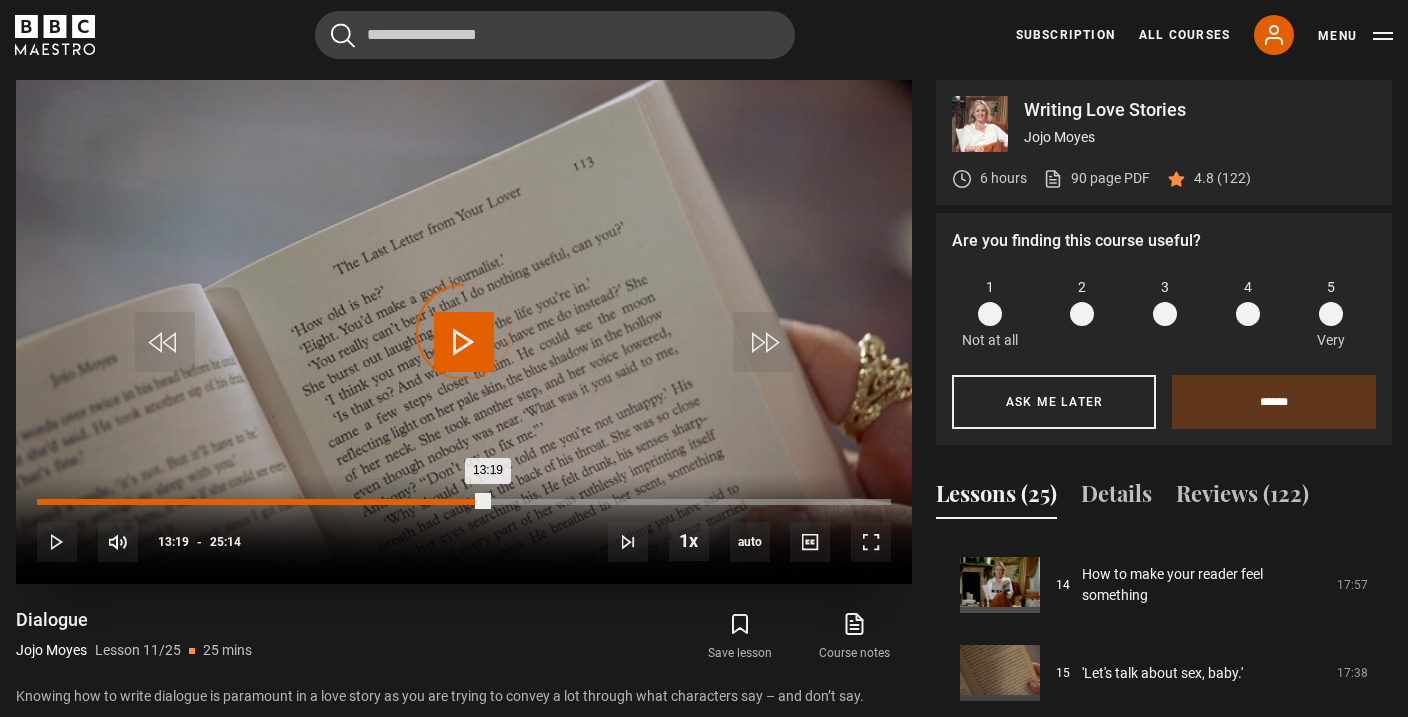 click on "Loaded :  0.00% 13:19 13:19" at bounding box center [464, 502] 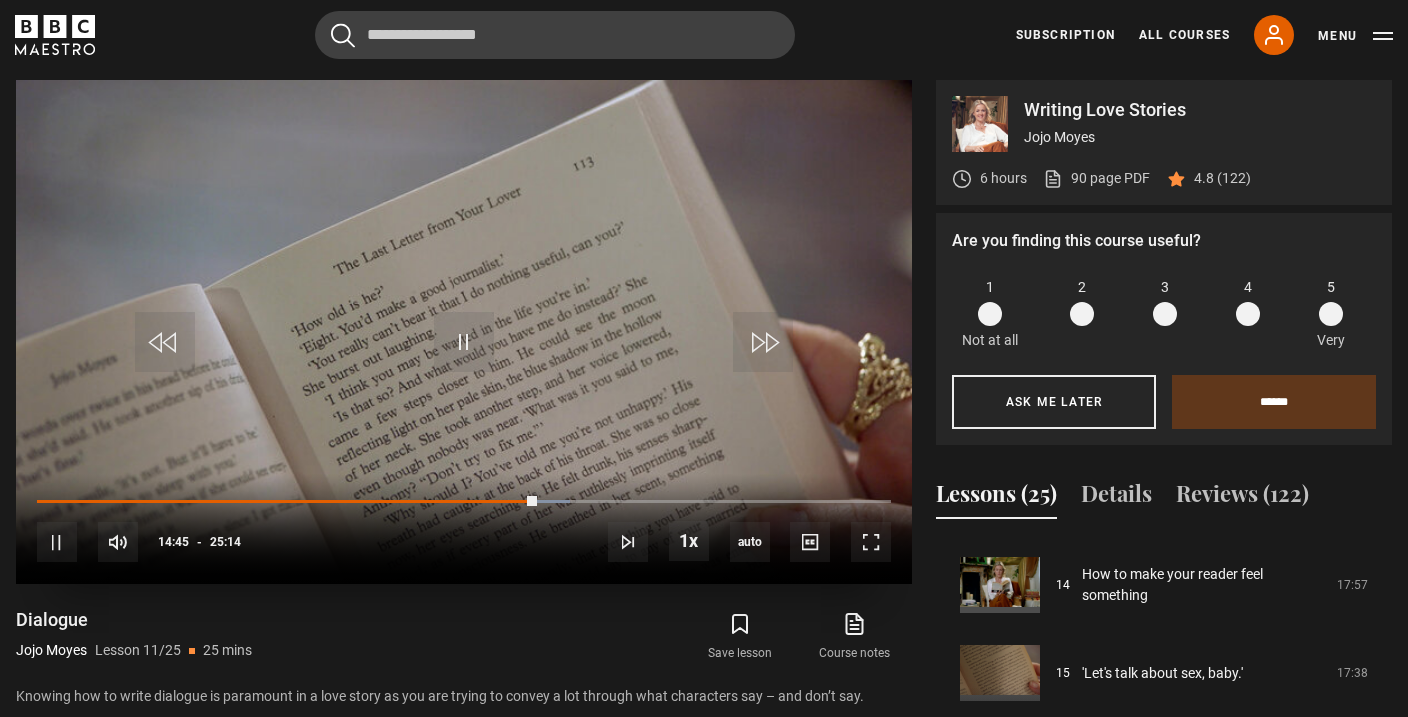 click on "10s Skip Back 10 seconds Pause 10s Skip Forward 10 seconds Loaded :  62.42% 14:07 14:46 Pause Mute Current Time  14:45 - Duration  25:14
[FIRST] [LAST]
Lesson 11
Dialogue
1x Playback Rate 2x 1.5x 1x , selected 0.5x auto Quality 360p 720p 1080p 2160p Auto , selected Captions captions off , selected English  Captions" at bounding box center [464, 529] 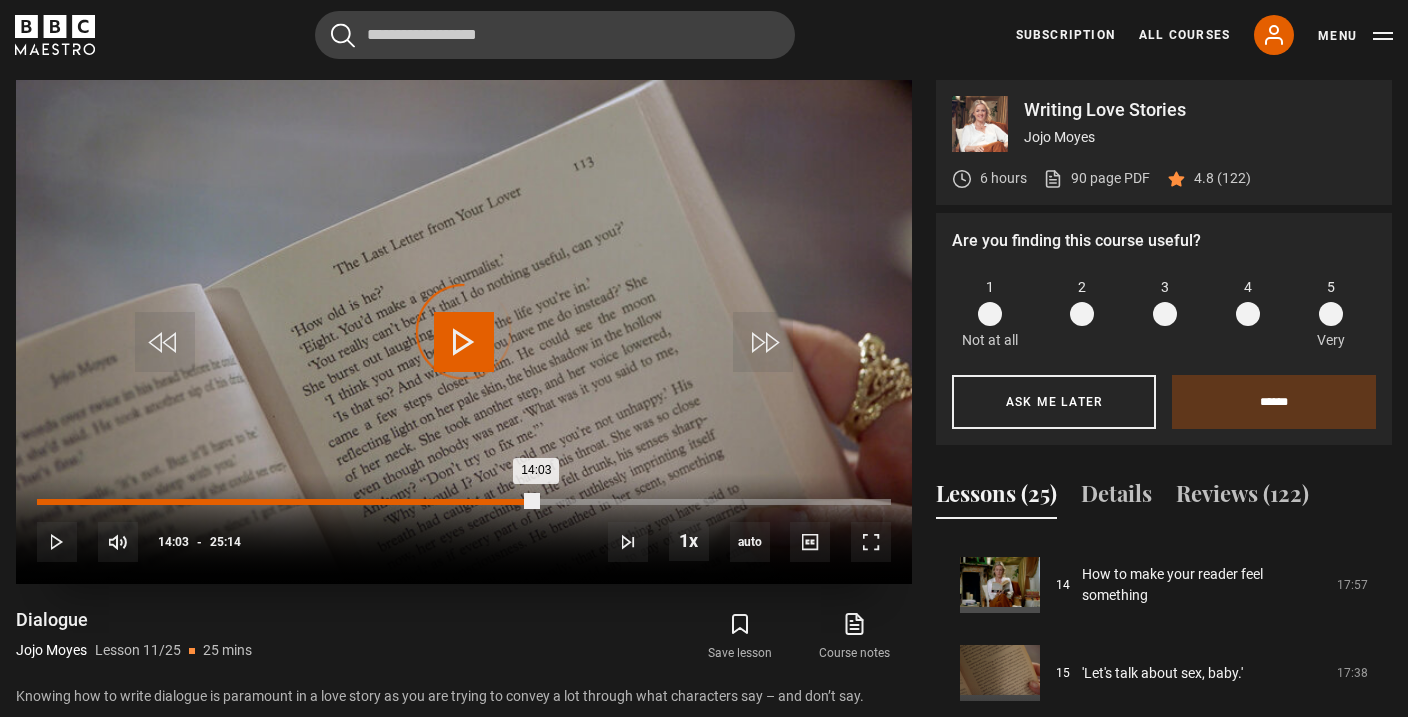 click on "14:03" at bounding box center (514, 502) 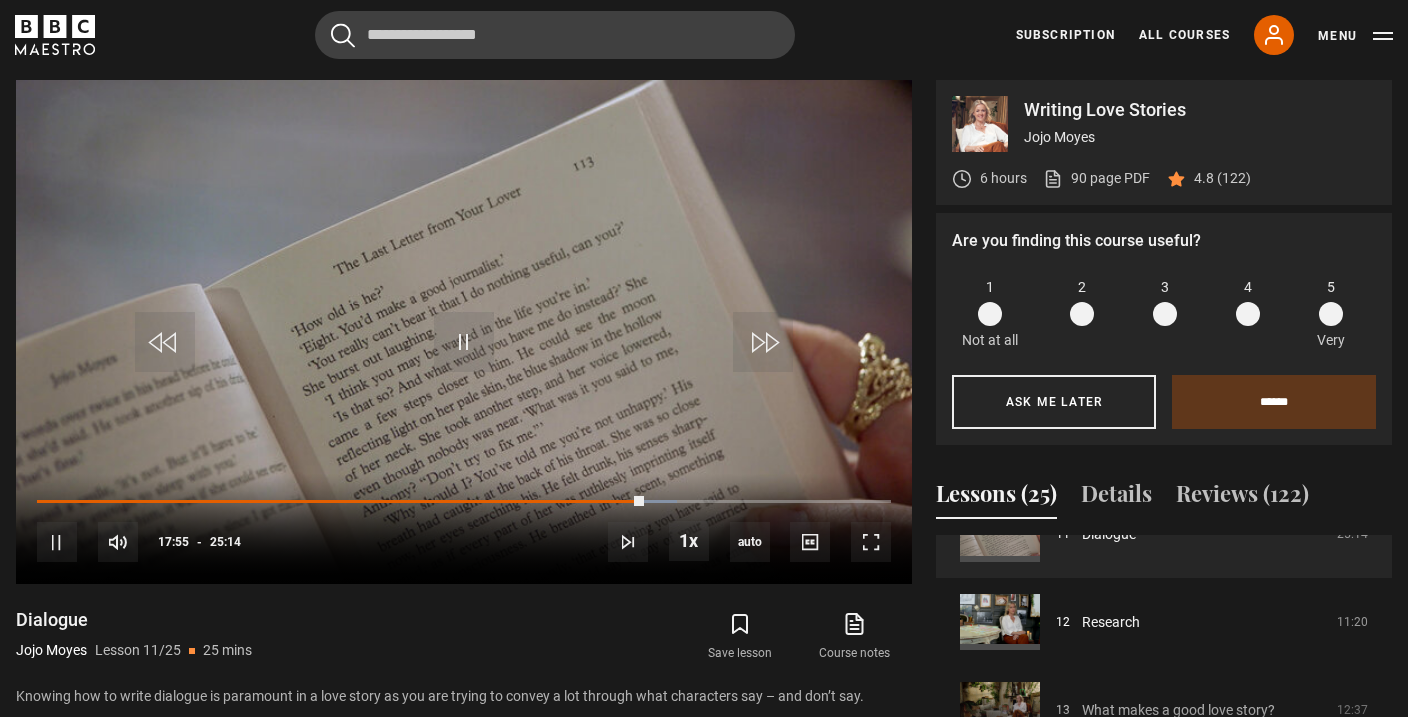 scroll, scrollTop: 1016, scrollLeft: 0, axis: vertical 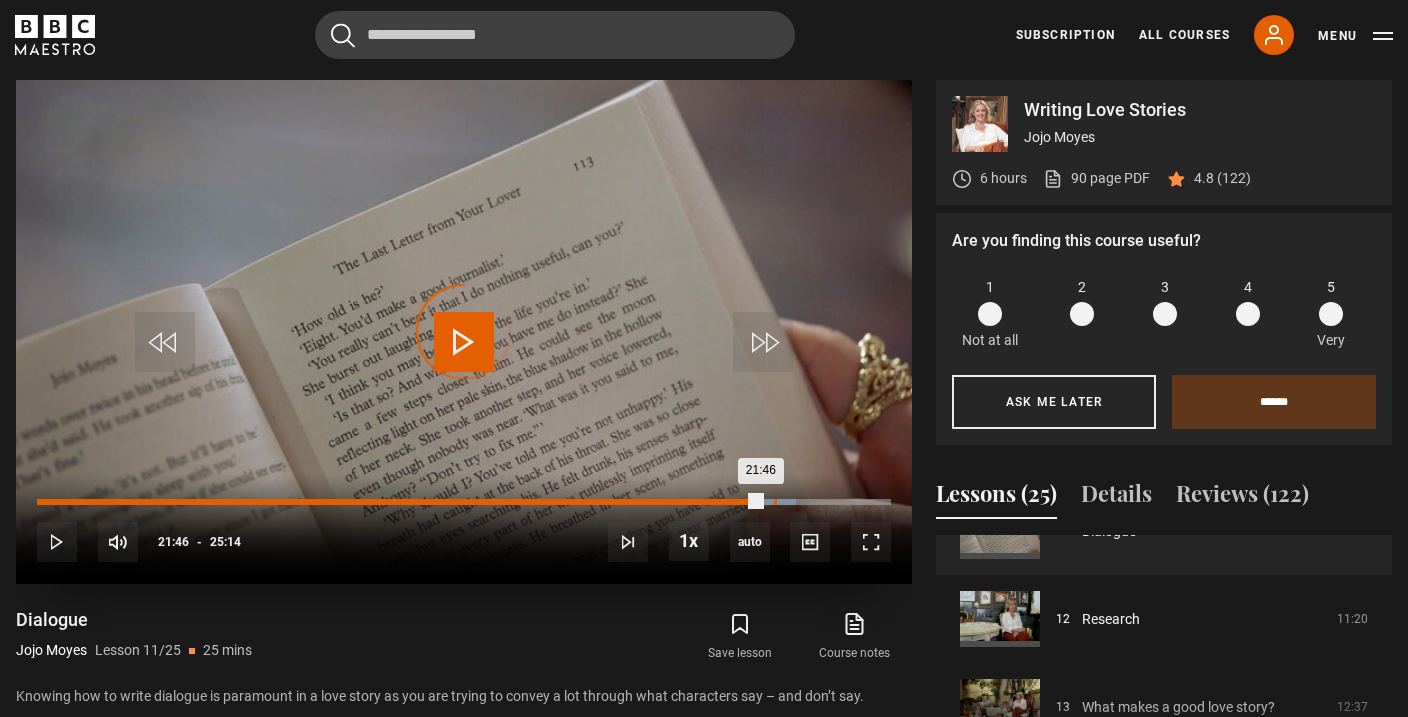 click on "21:46" at bounding box center [775, 502] 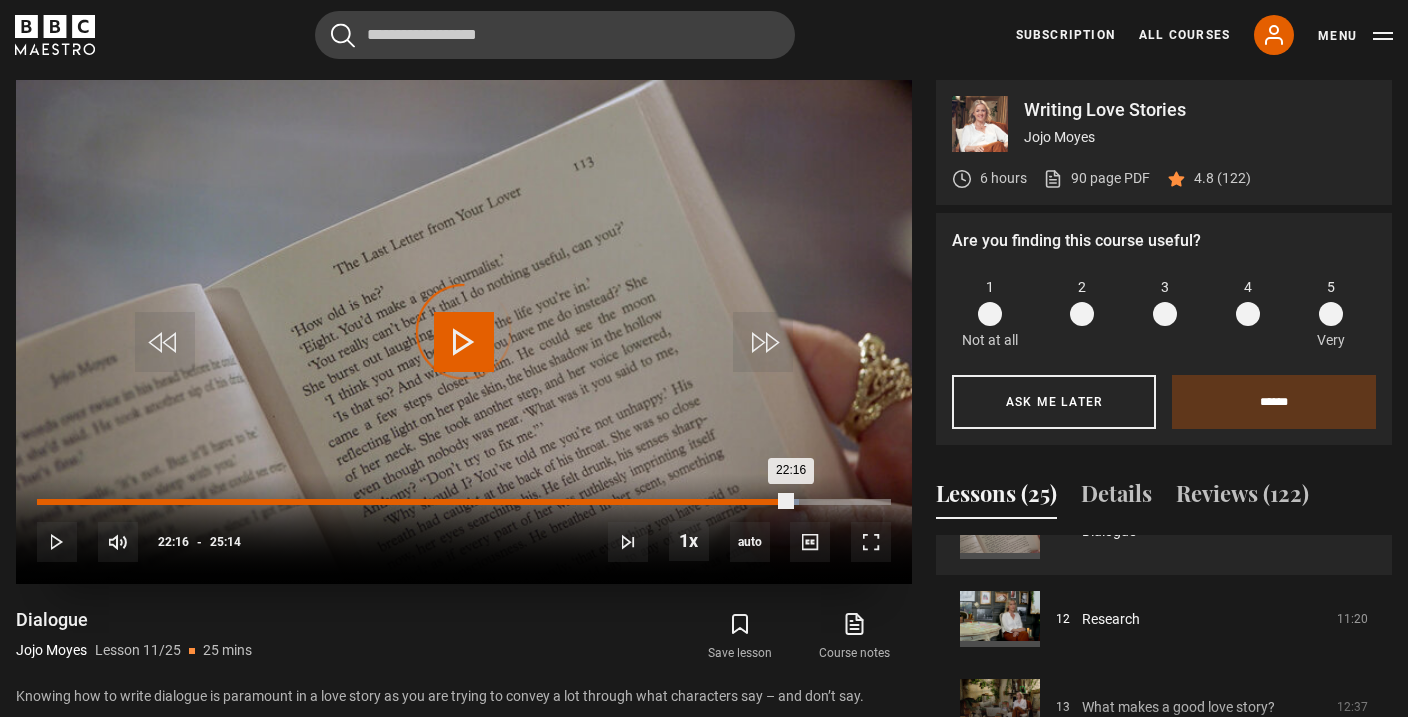 click on "Loaded :  89.17% 22:16 22:16" at bounding box center [464, 502] 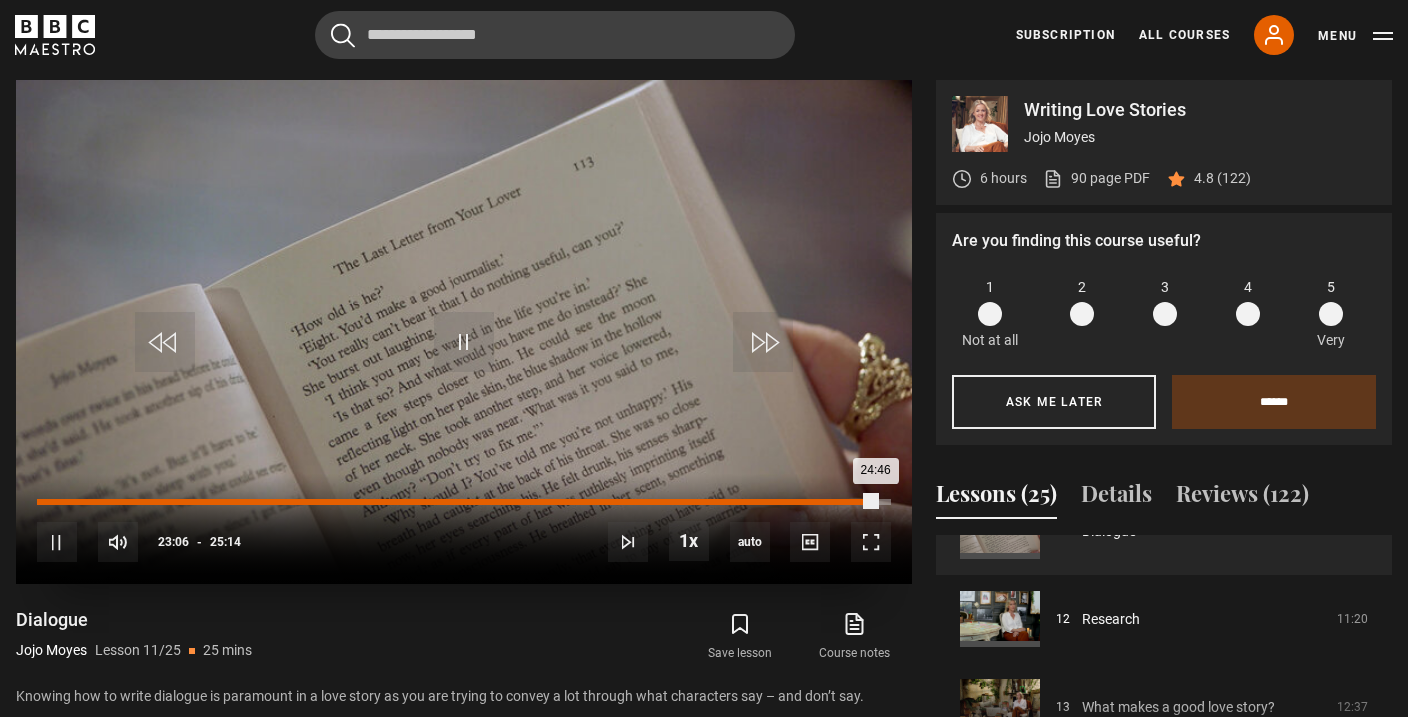 click on "23:06" at bounding box center [820, 502] 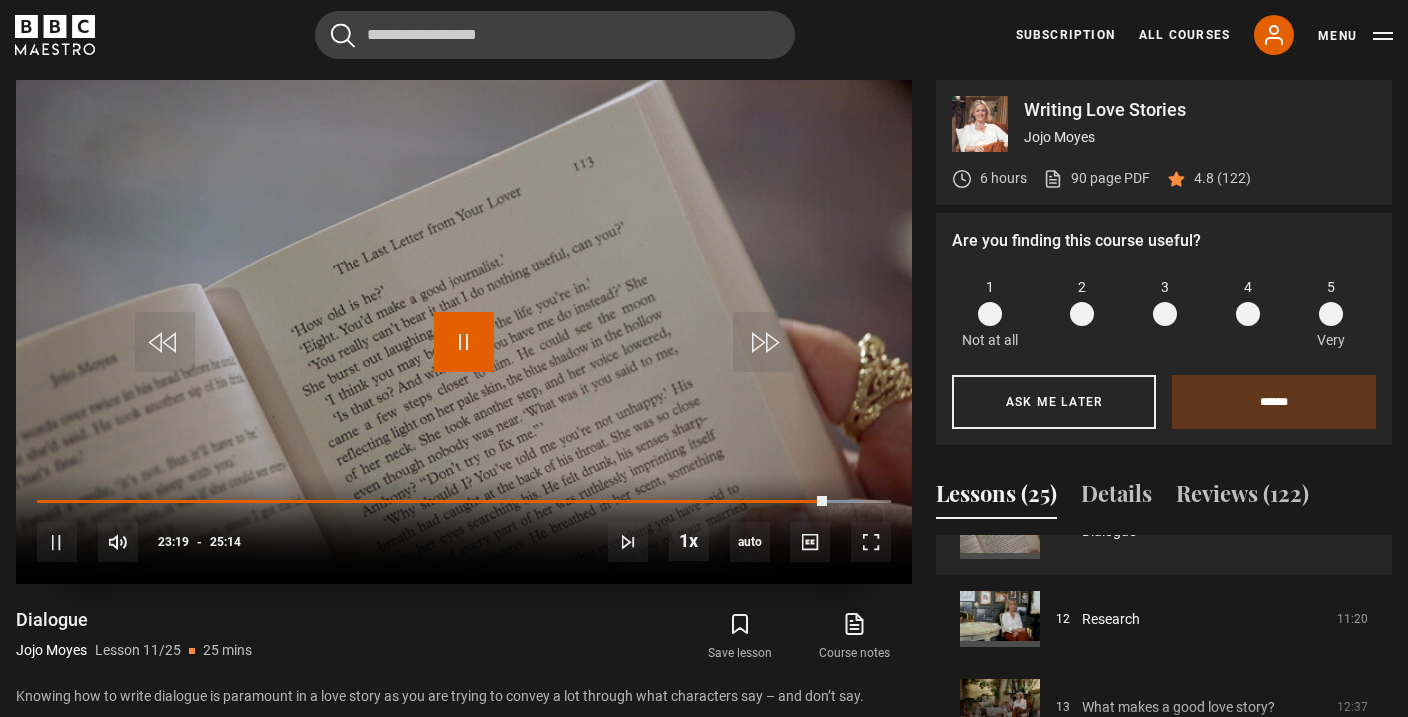click at bounding box center [464, 342] 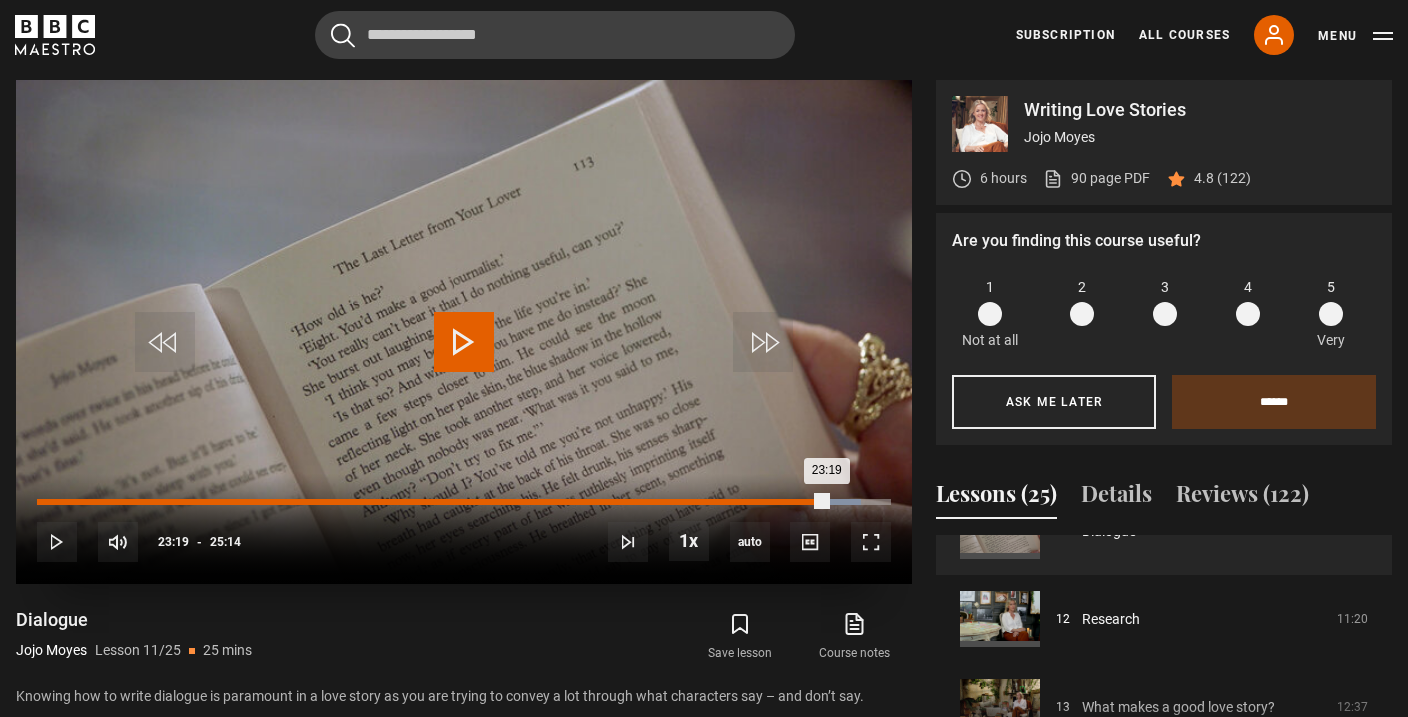 click on "22:46" at bounding box center (809, 502) 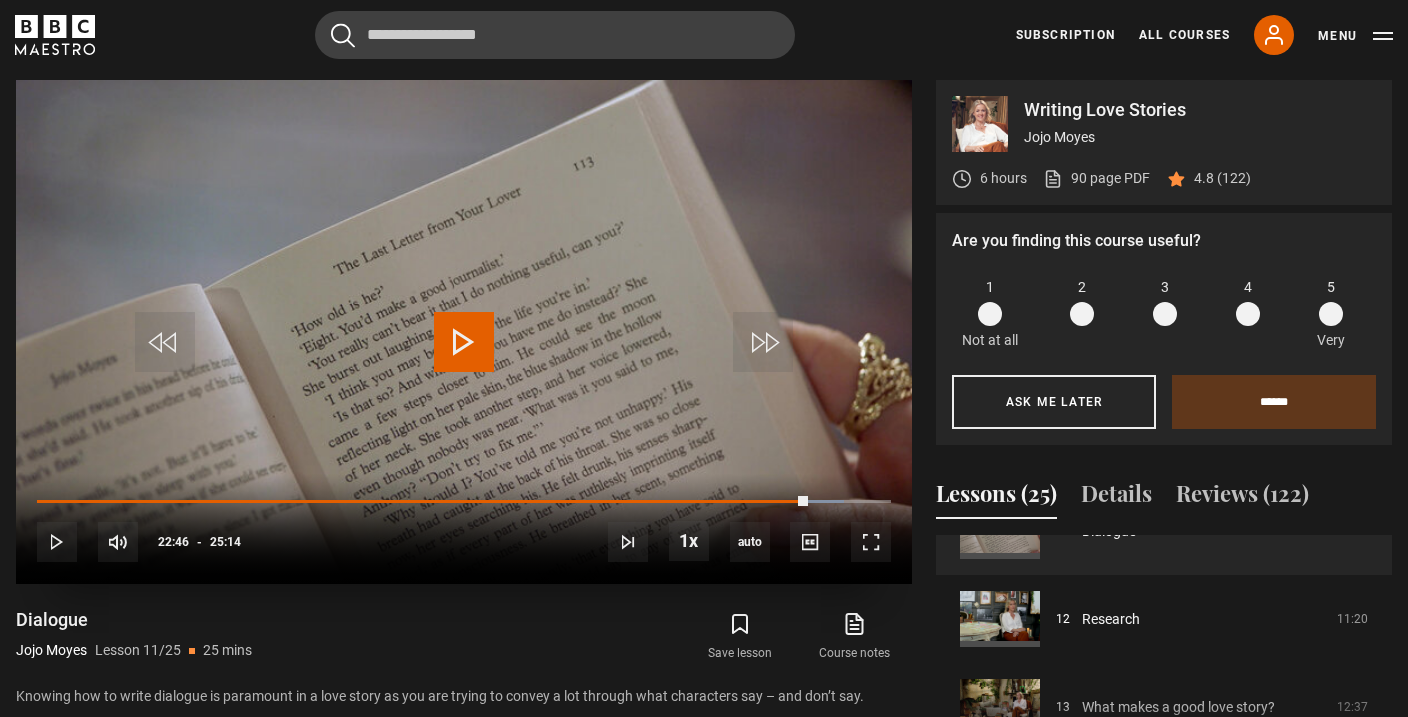 click at bounding box center [464, 342] 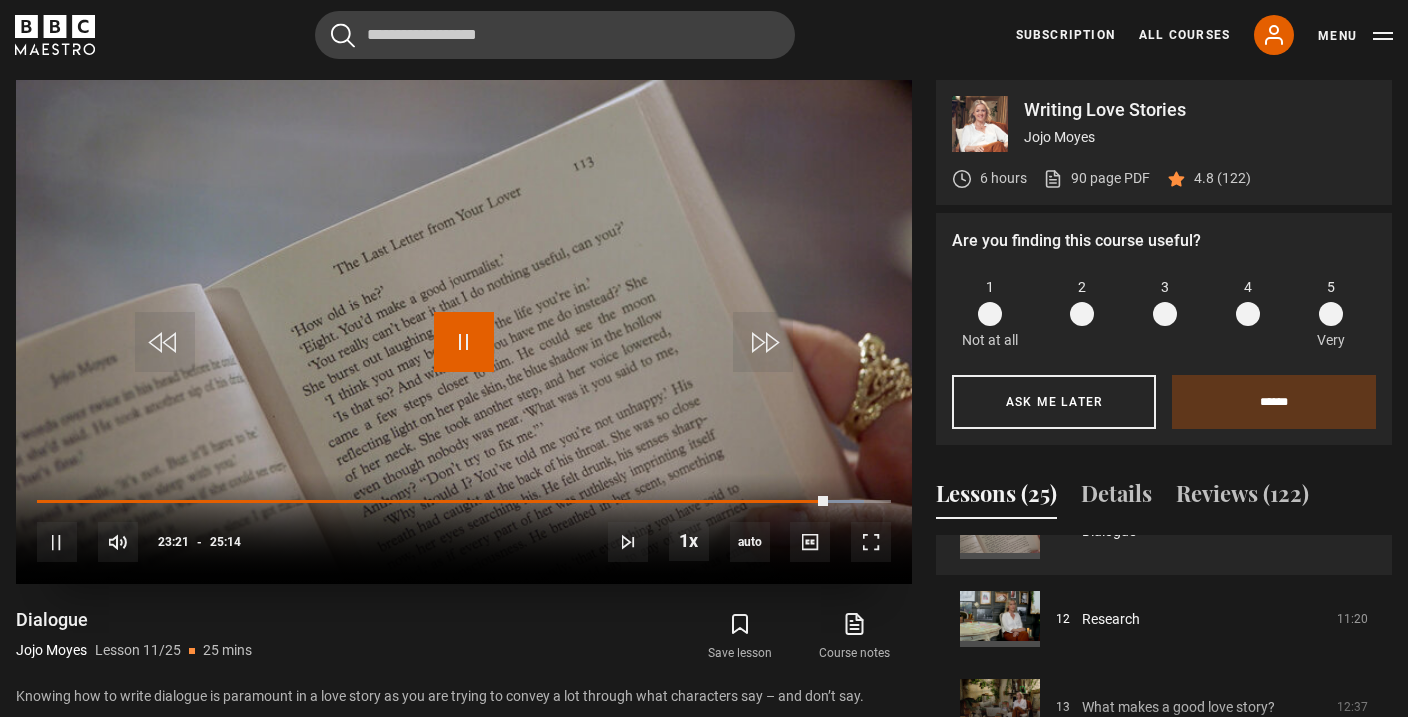 click at bounding box center [464, 342] 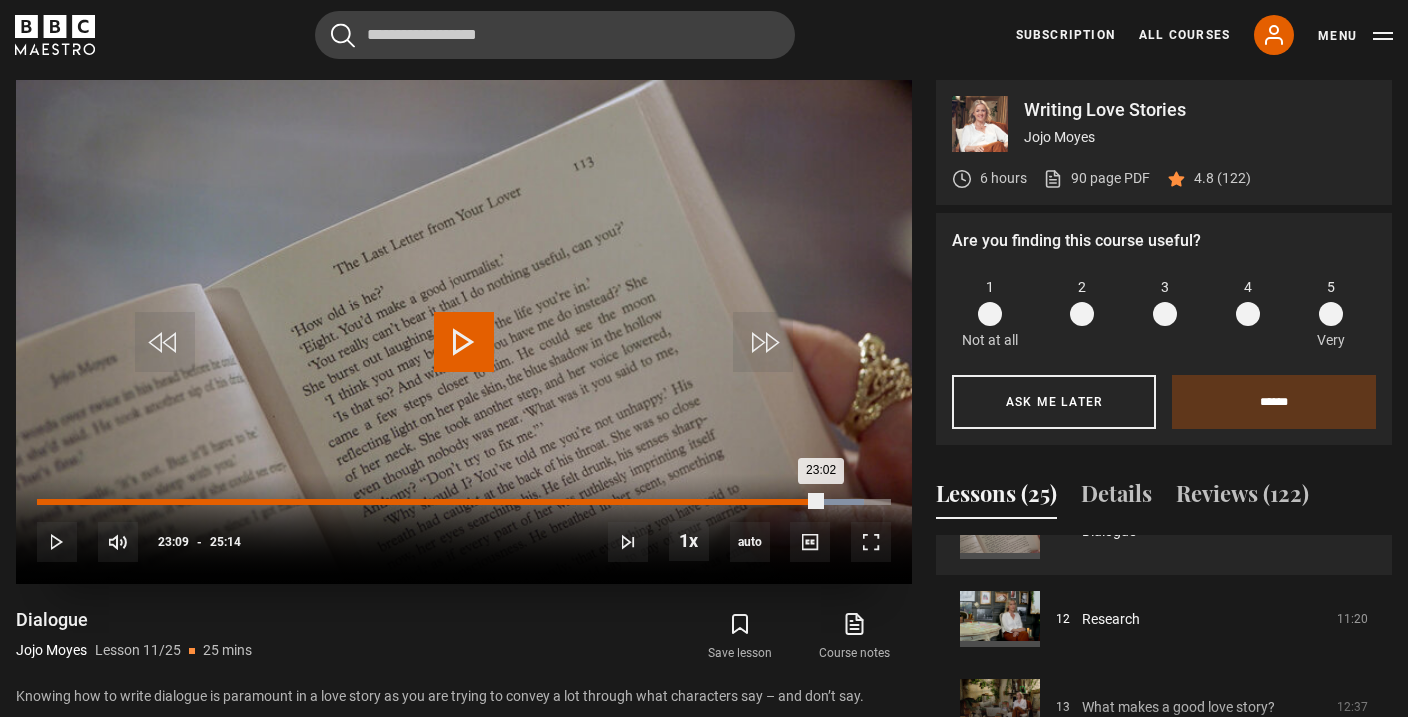 click on "23:02" at bounding box center [429, 502] 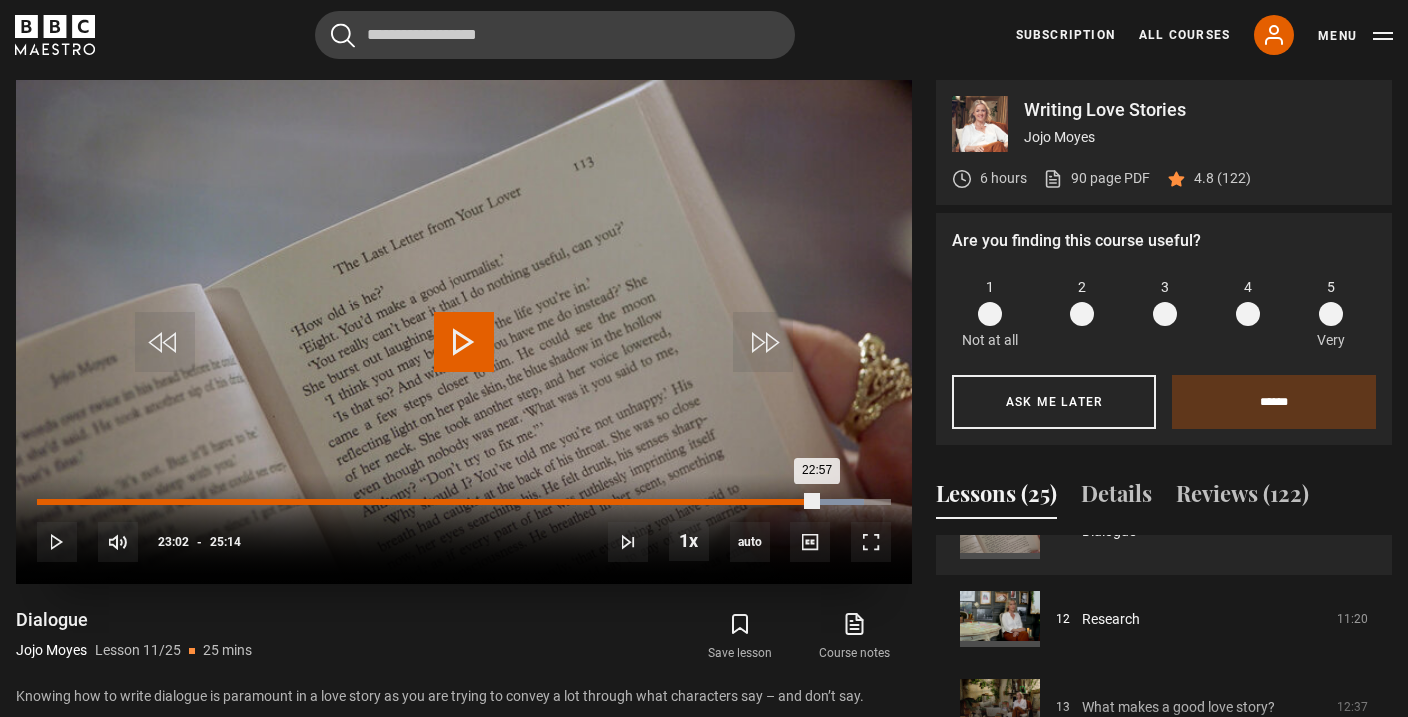 click on "22:57" at bounding box center [427, 502] 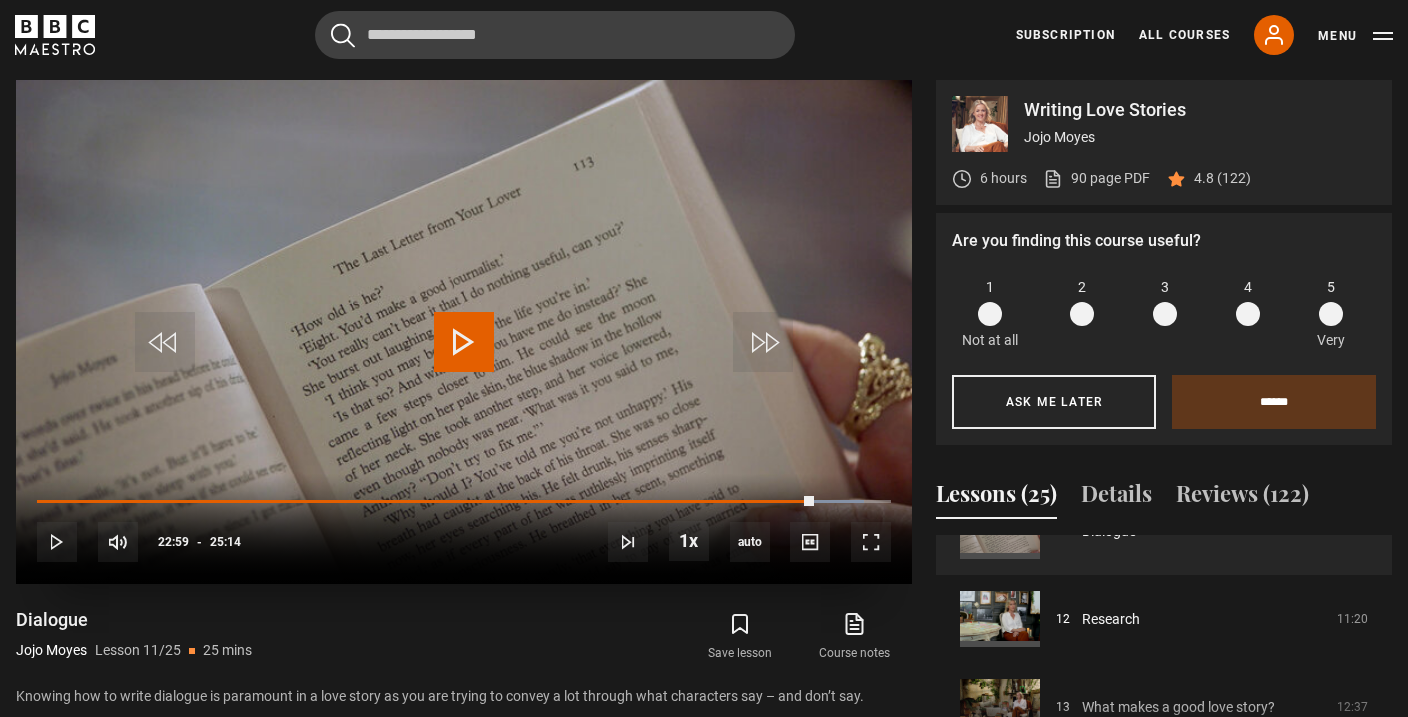 click at bounding box center (464, 342) 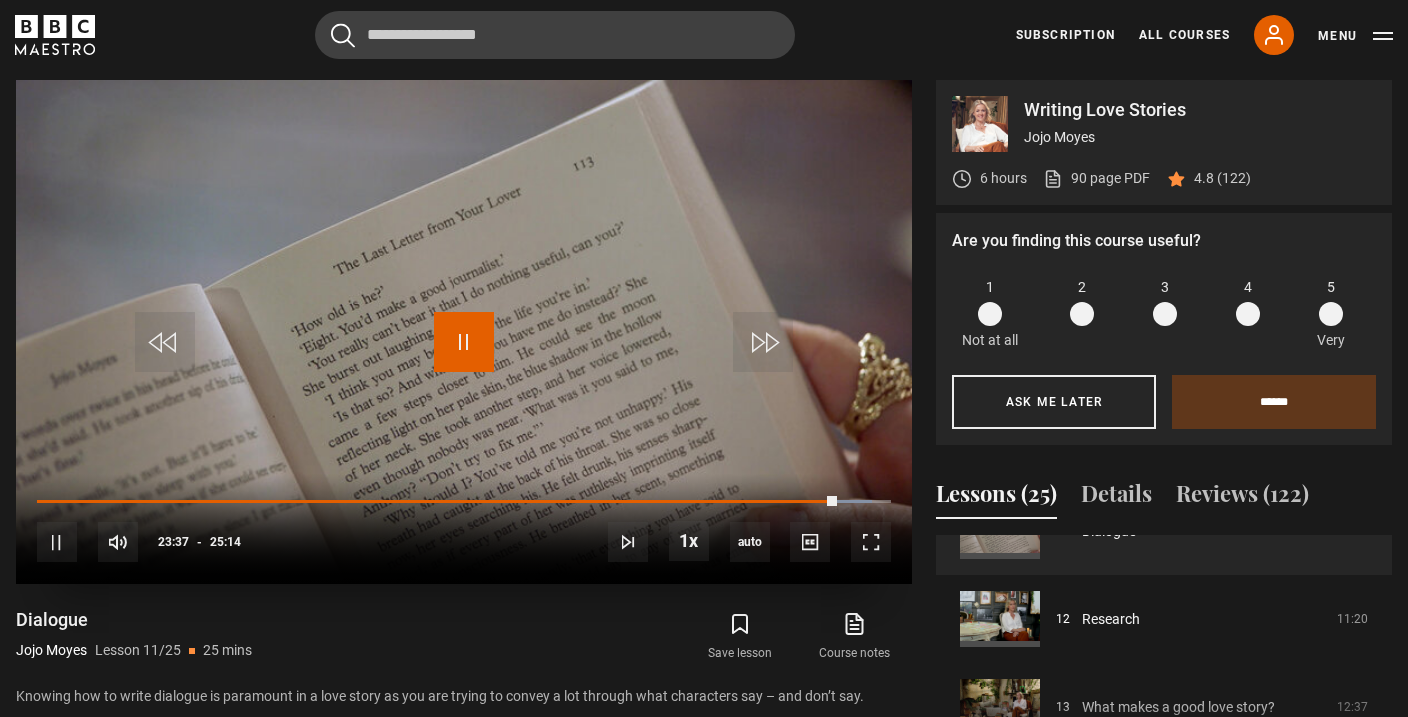 click at bounding box center (464, 342) 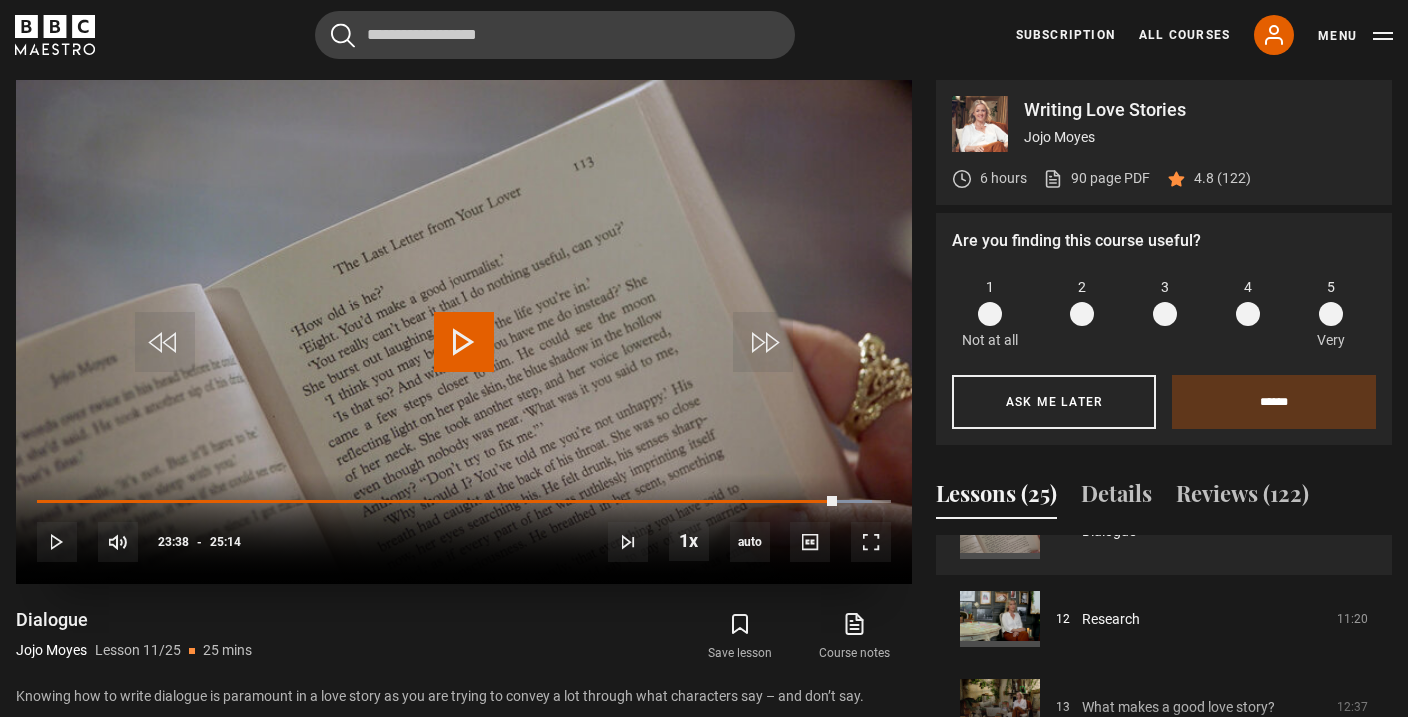 click at bounding box center [464, 342] 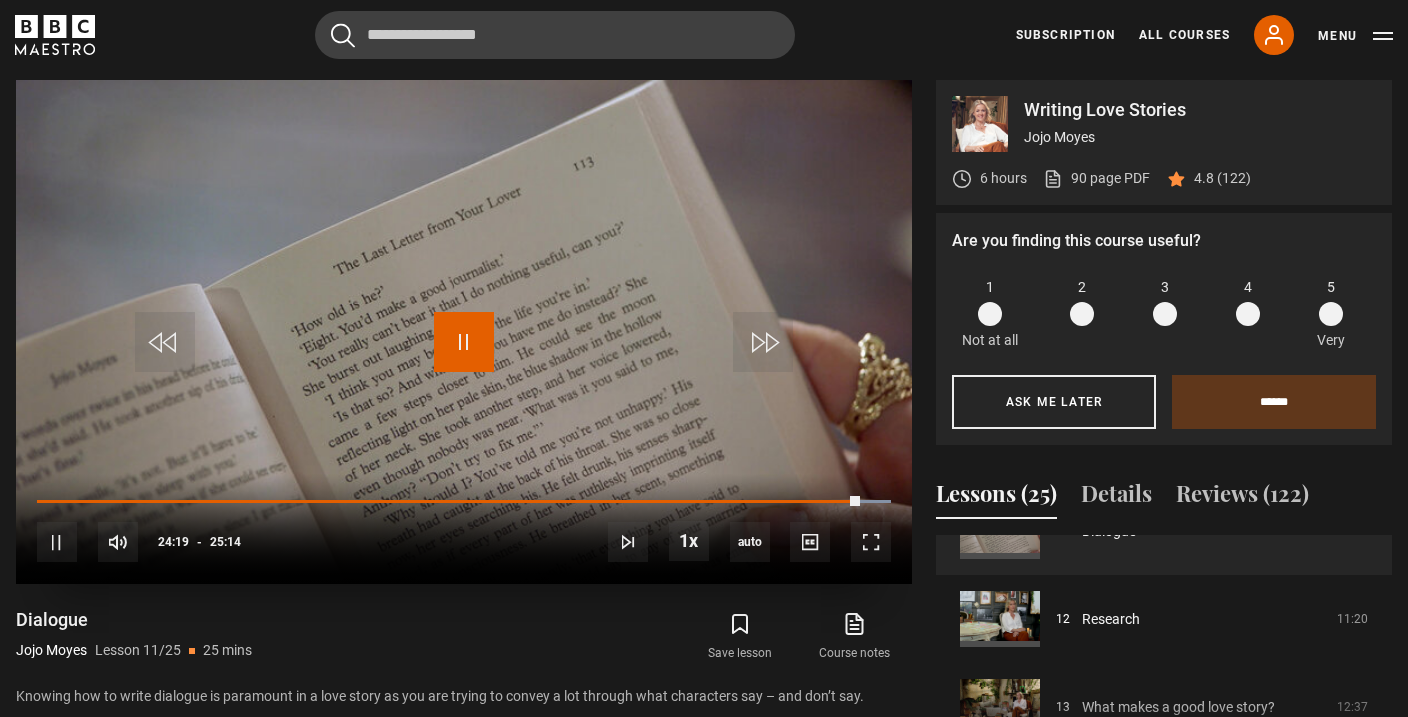 click at bounding box center (464, 342) 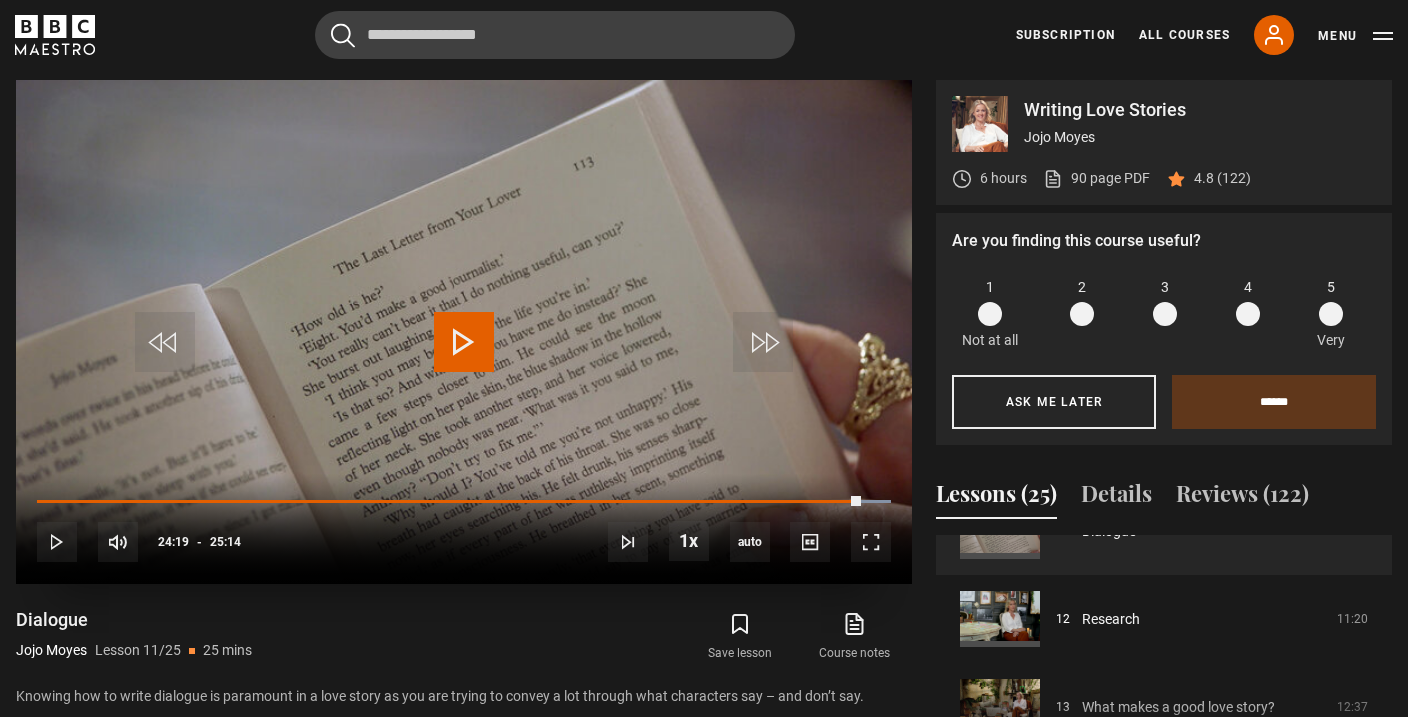 click at bounding box center (464, 342) 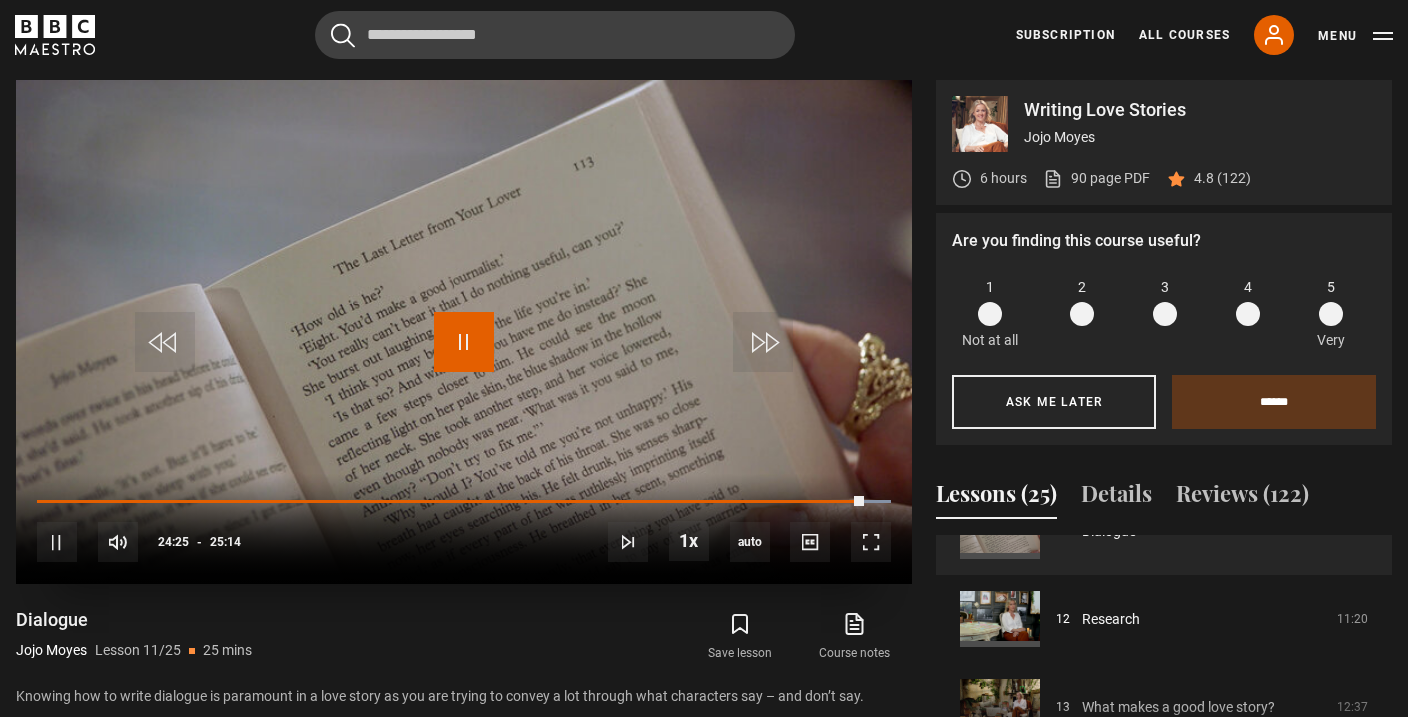 click at bounding box center [464, 342] 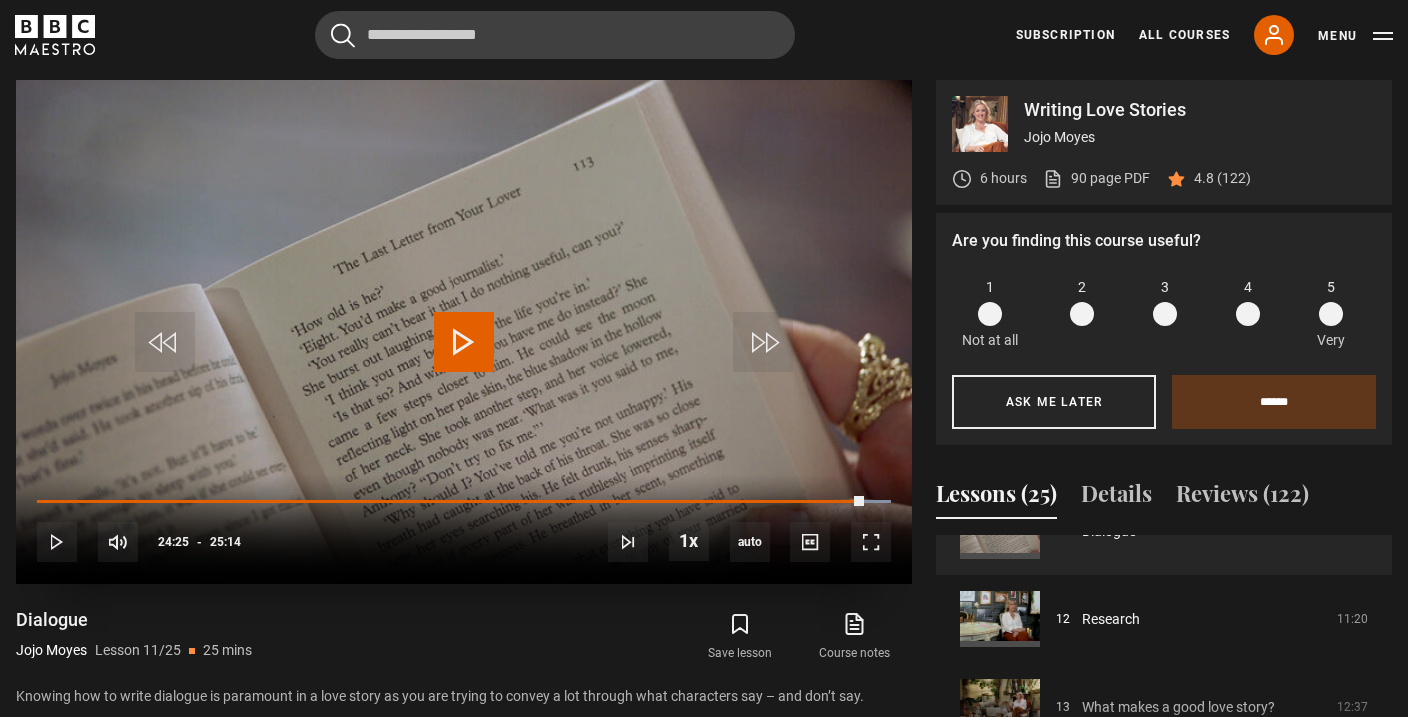 click at bounding box center [464, 342] 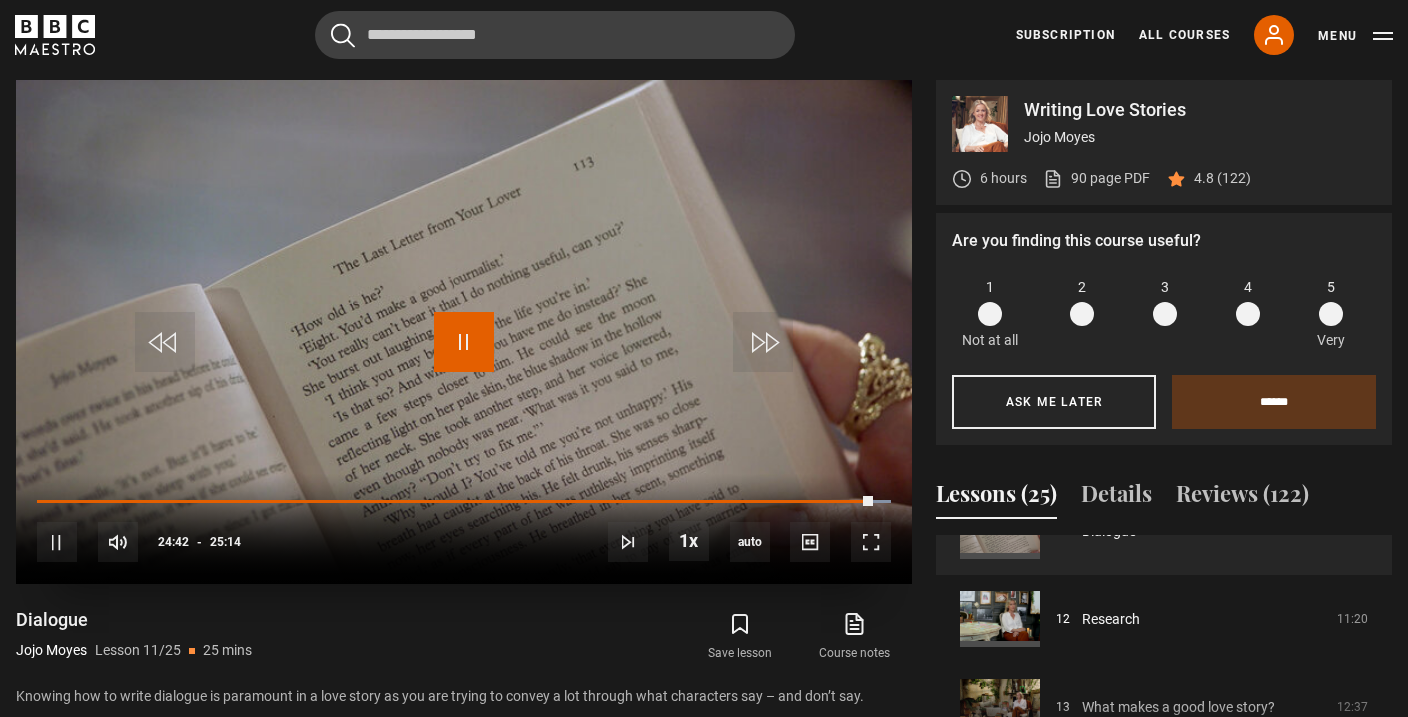 click at bounding box center [464, 342] 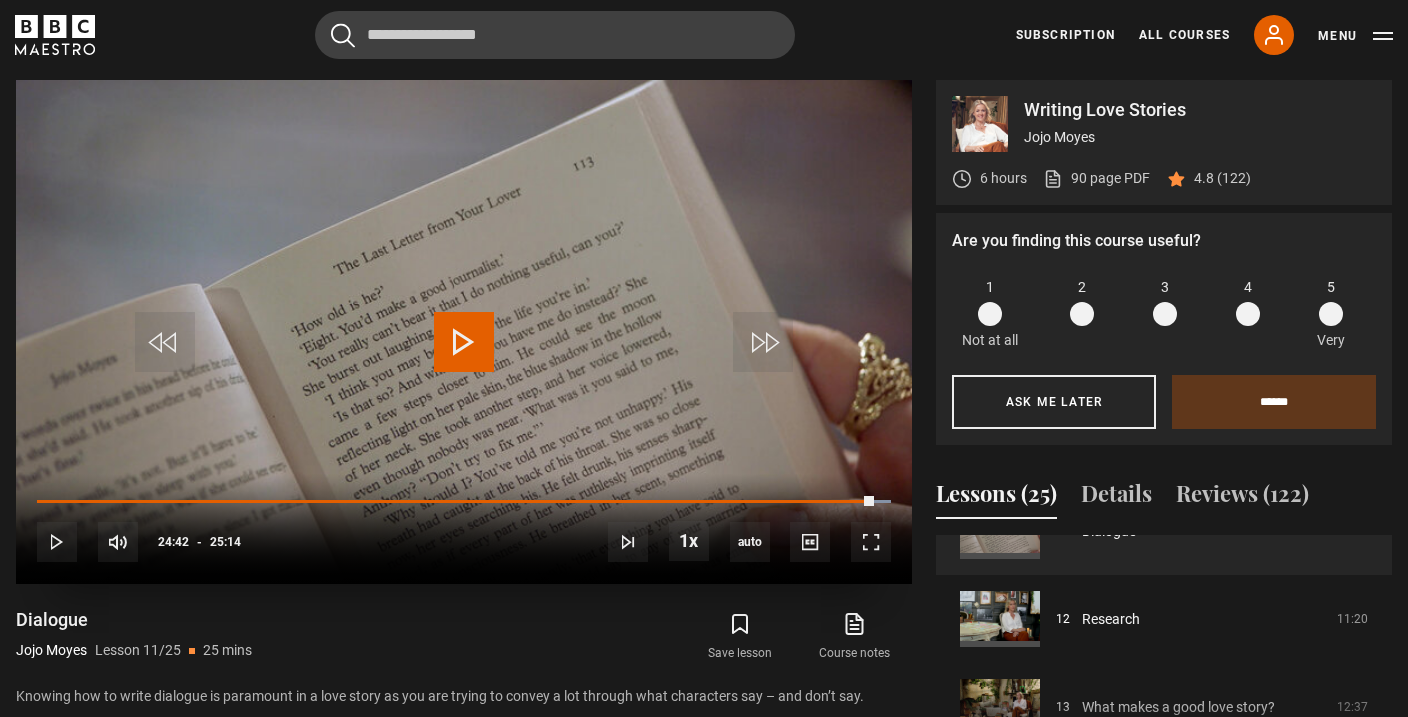click at bounding box center (464, 342) 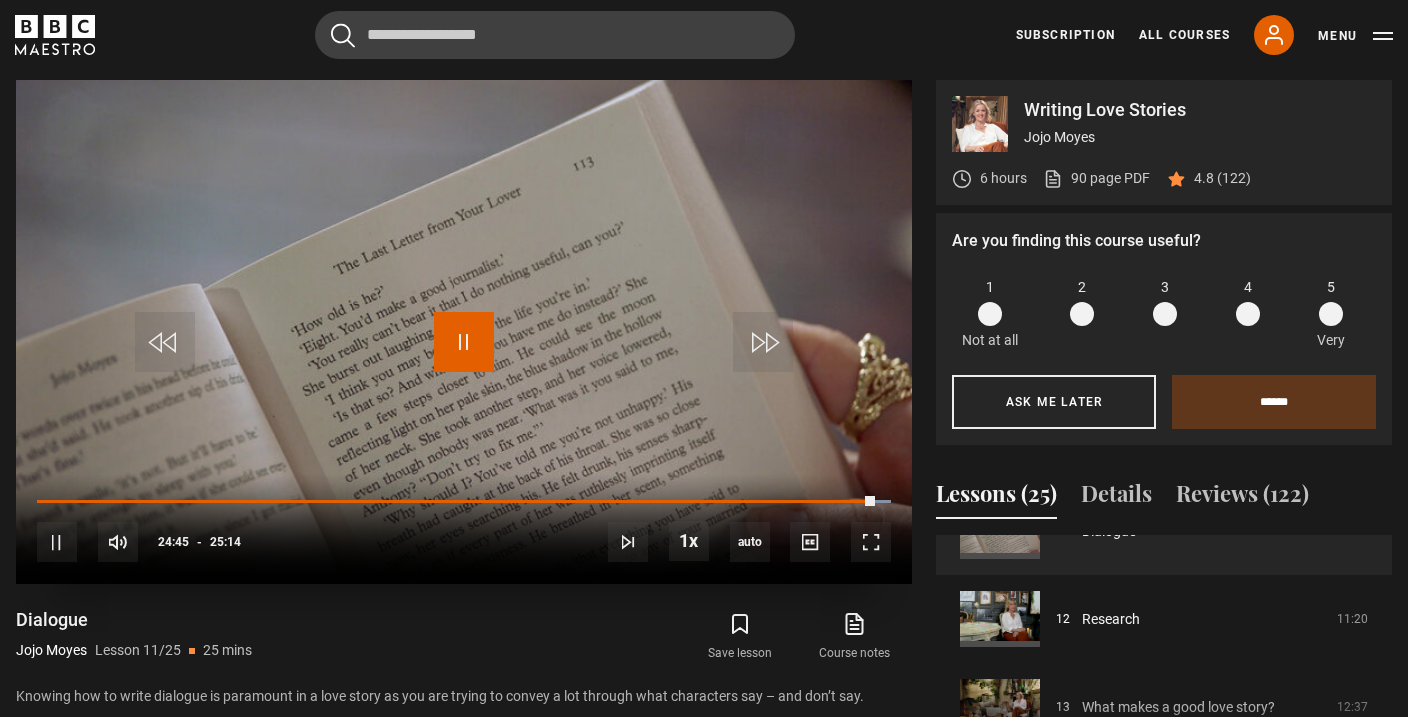 click at bounding box center (464, 342) 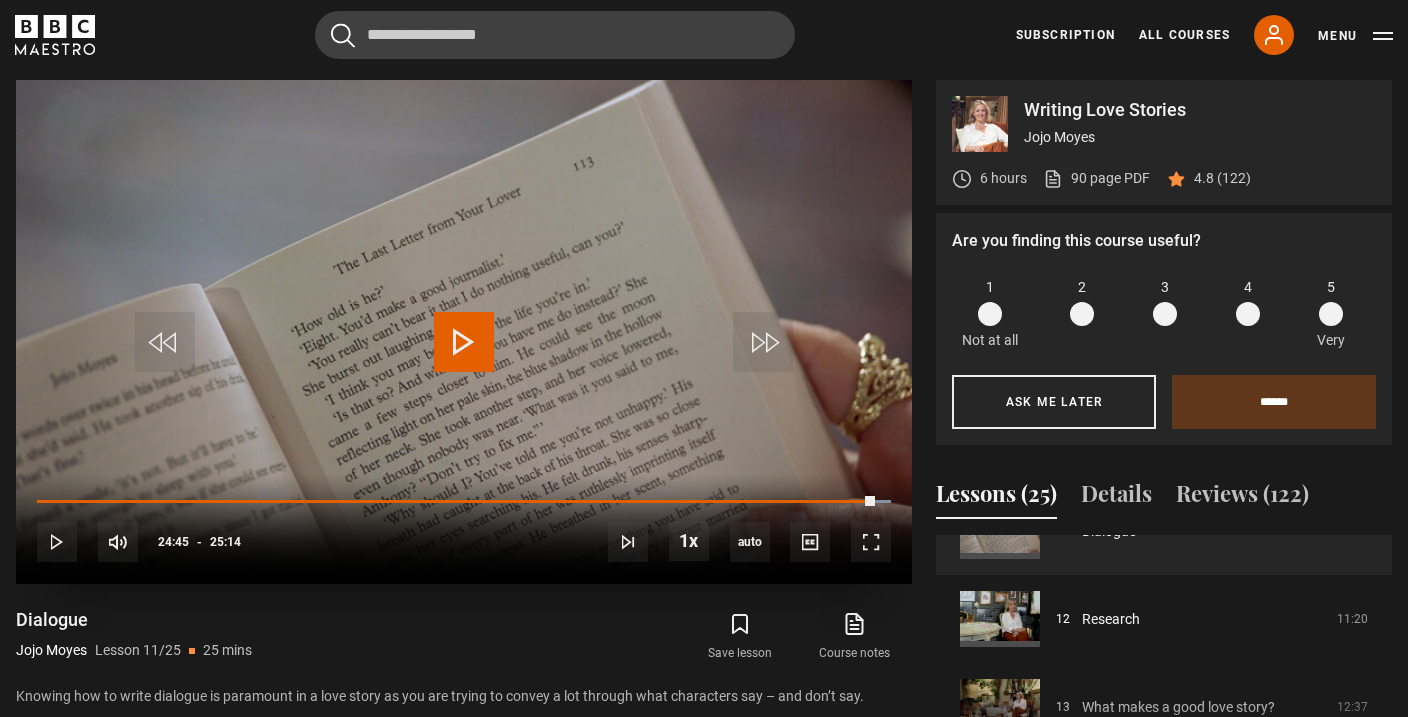 click at bounding box center [464, 342] 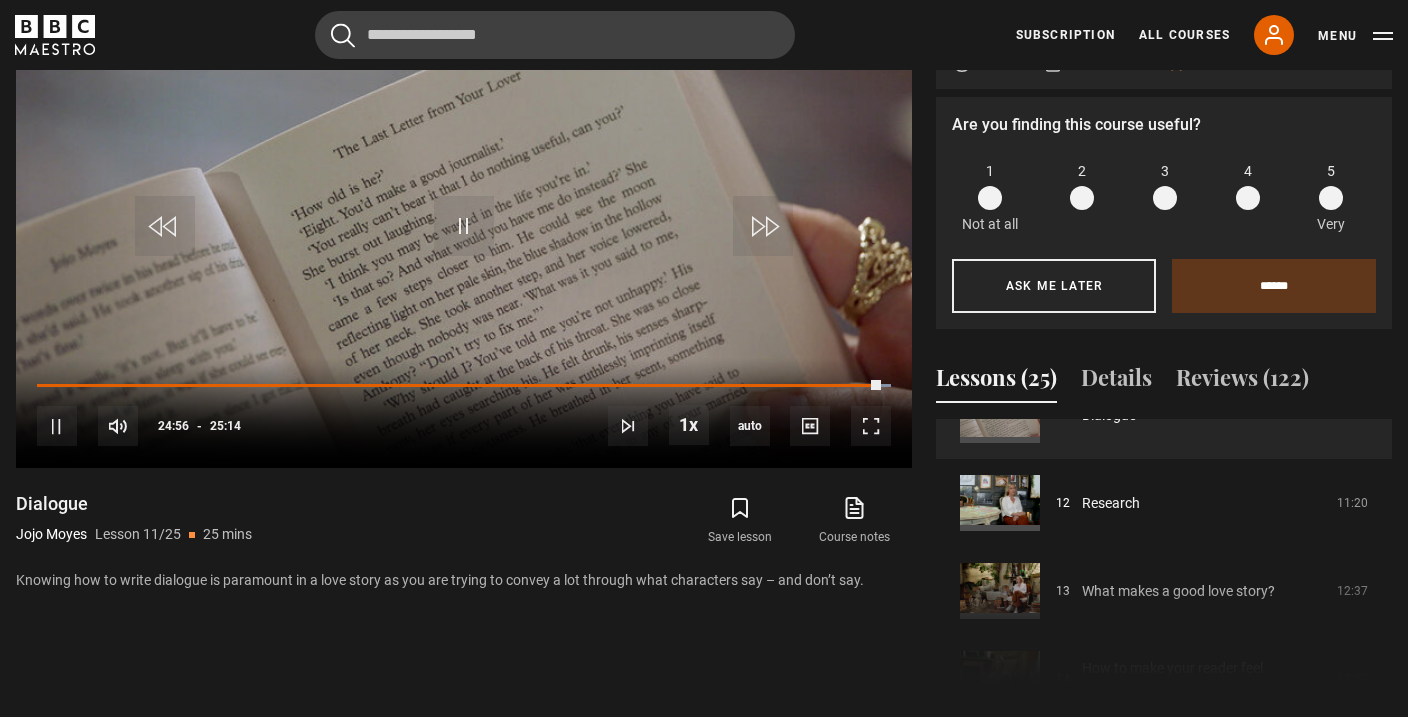 scroll, scrollTop: 987, scrollLeft: 0, axis: vertical 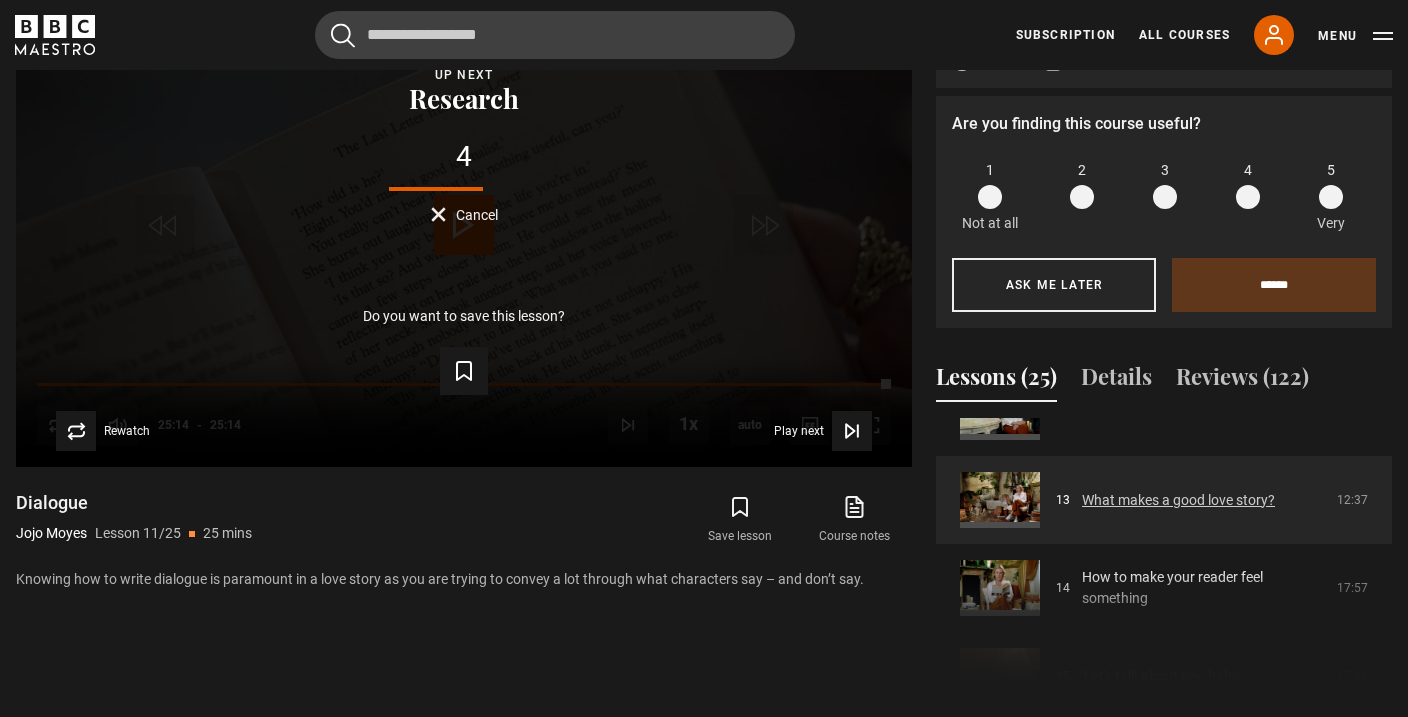 click on "What makes a good love story?" at bounding box center (1178, 500) 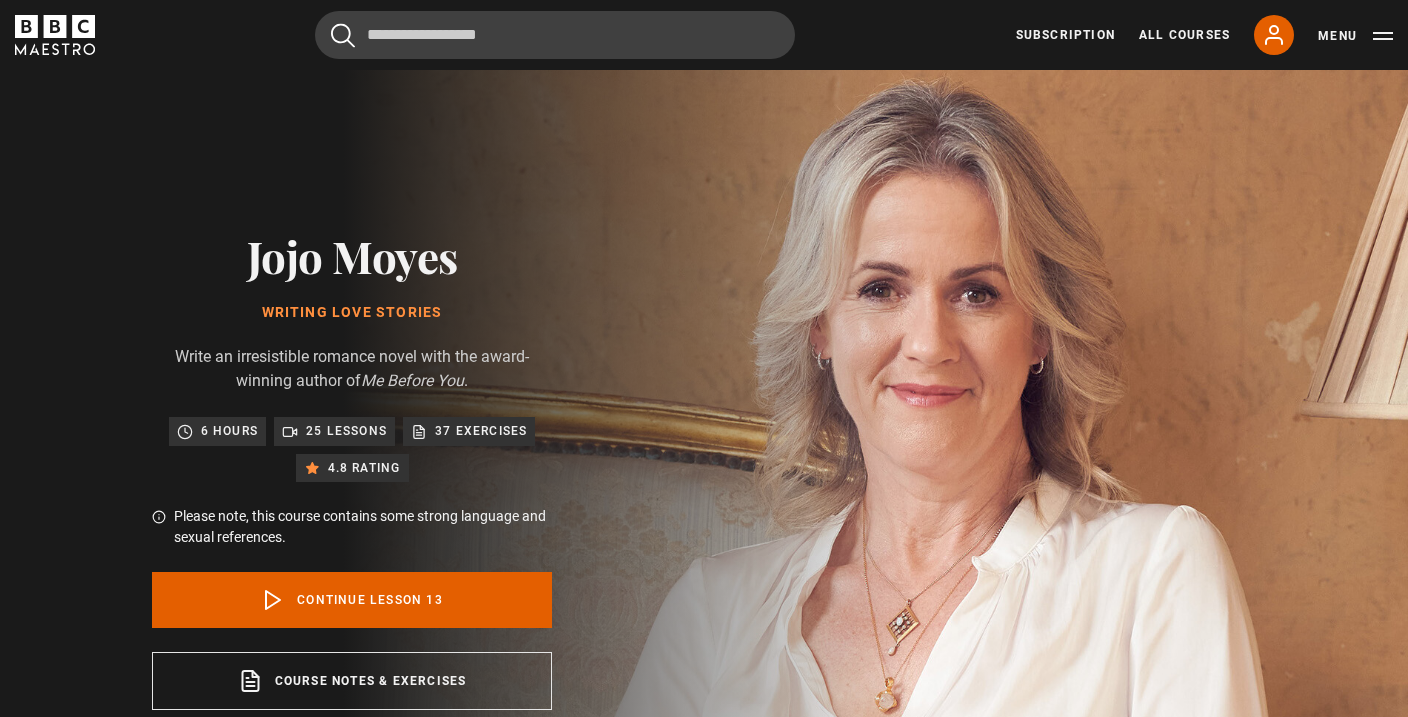scroll, scrollTop: 870, scrollLeft: 0, axis: vertical 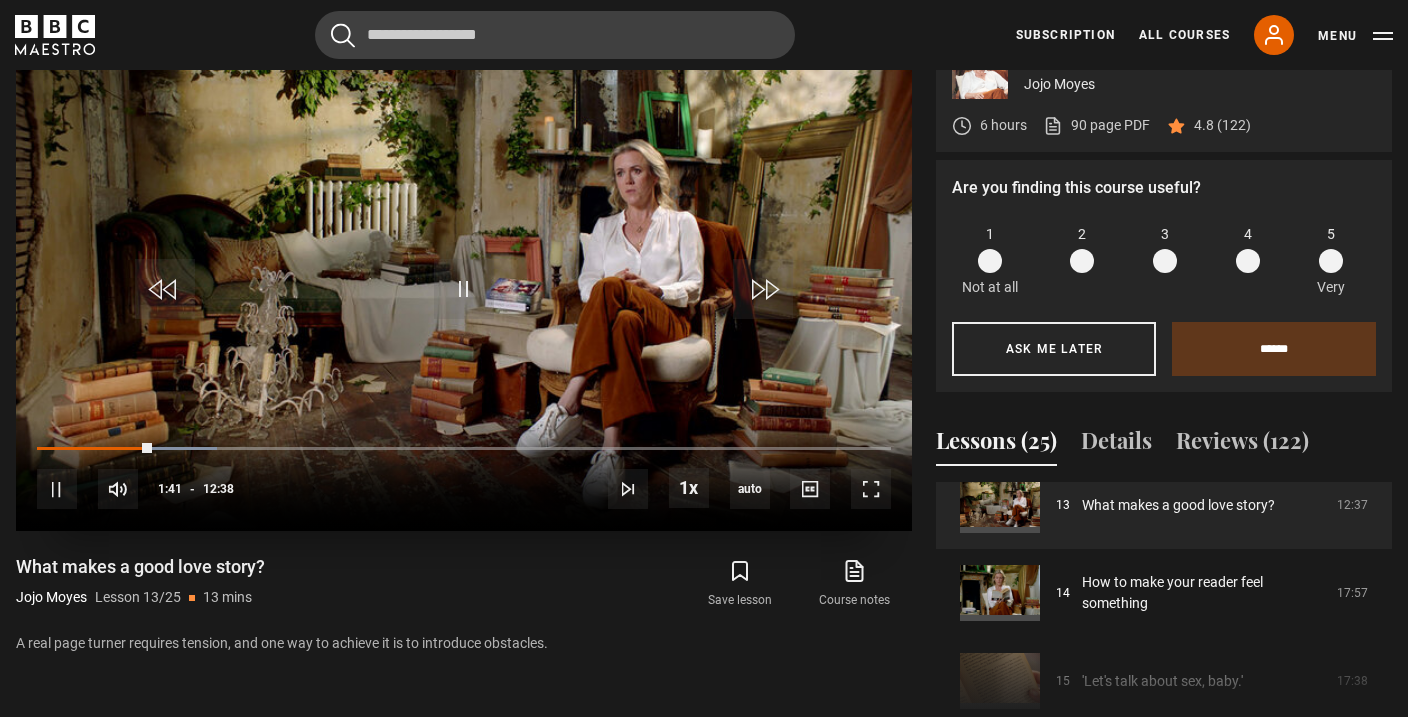 click at bounding box center [464, 279] 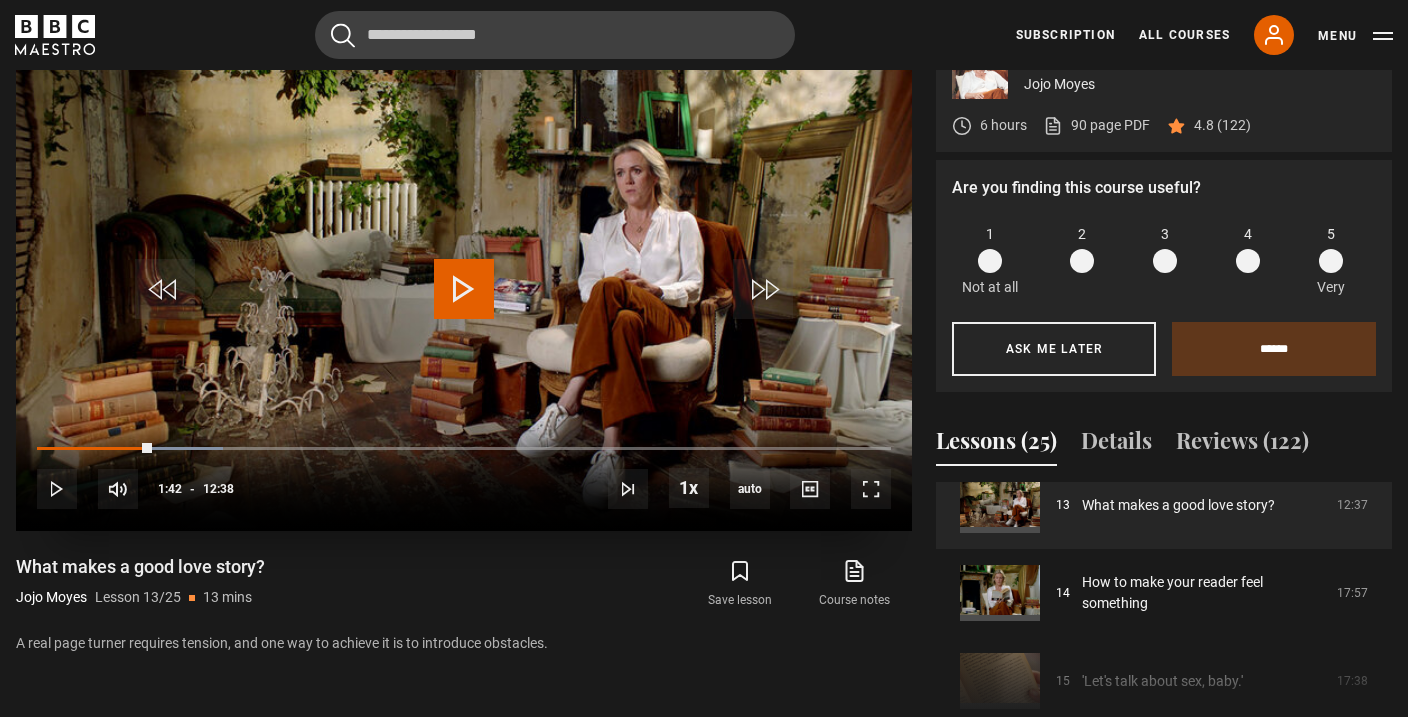 click at bounding box center (464, 279) 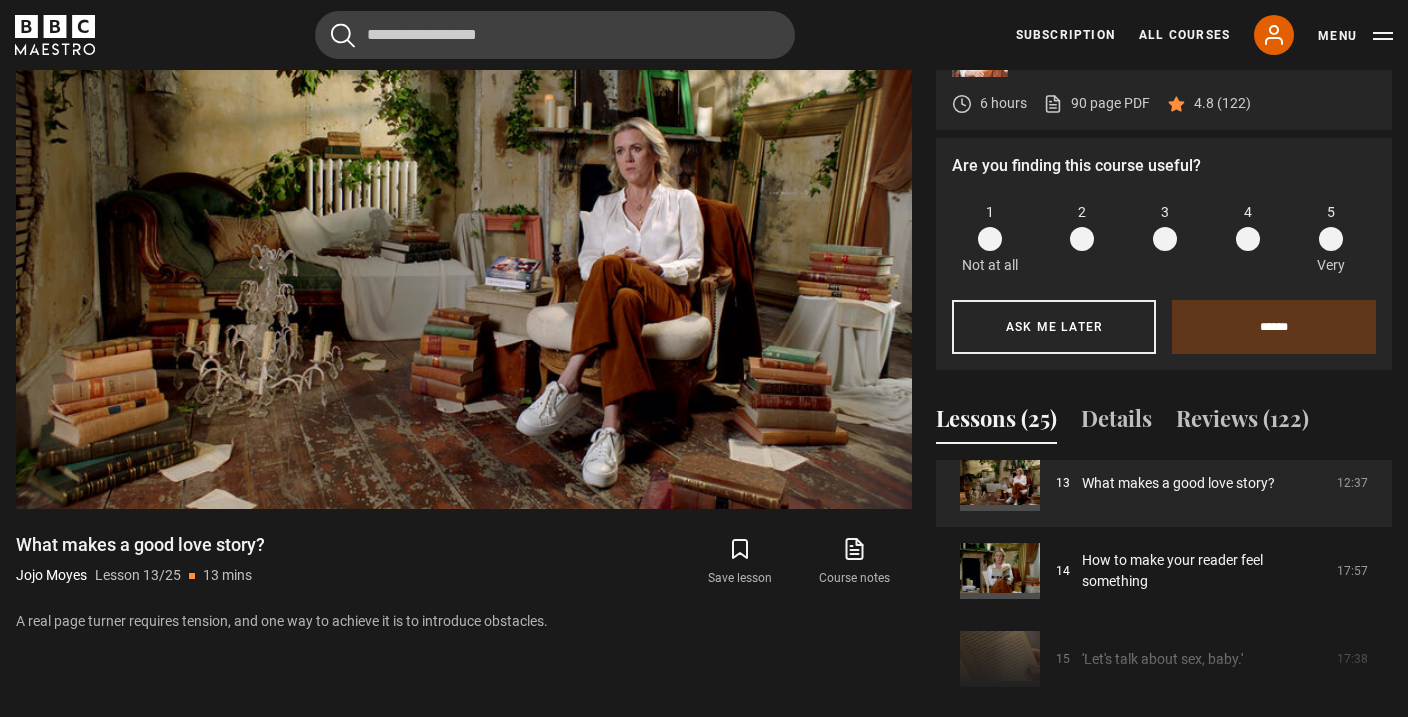 scroll, scrollTop: 953, scrollLeft: 0, axis: vertical 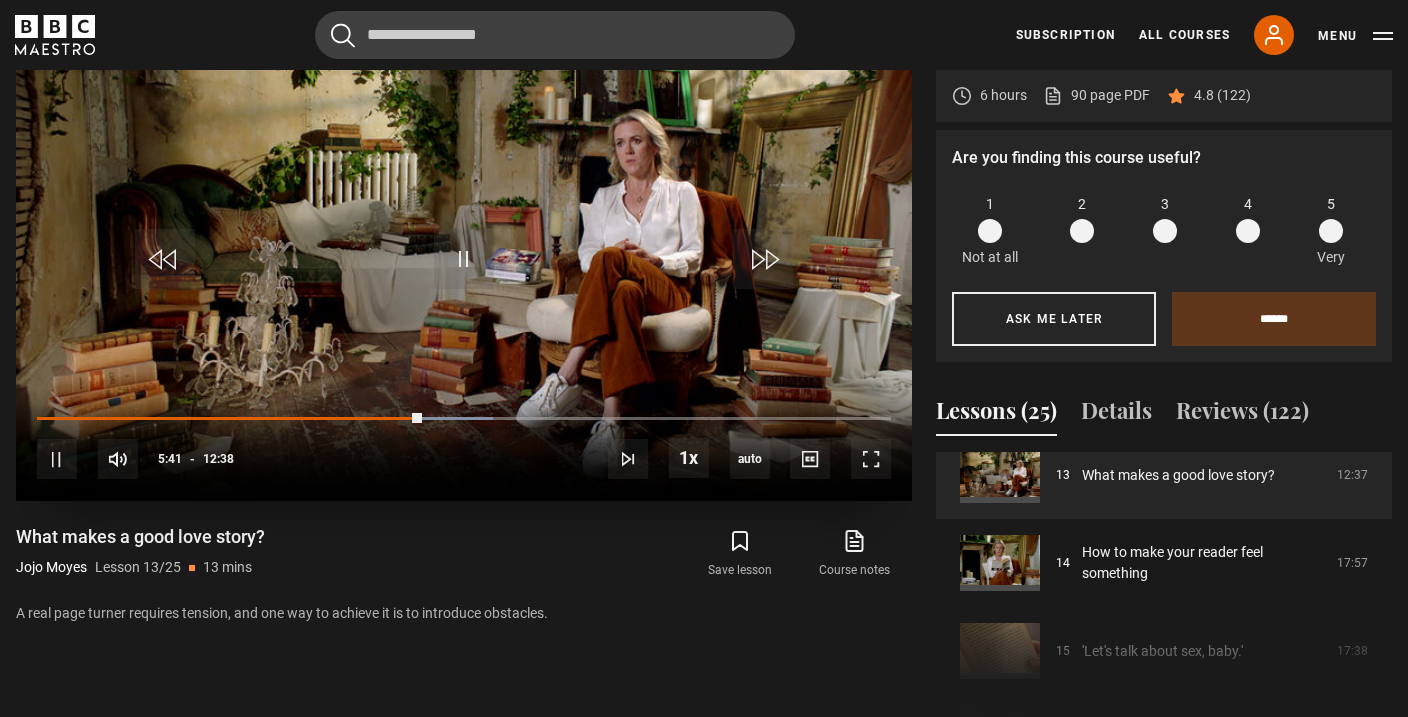 click on "10s Skip Back 10 seconds Pause 10s Skip Forward 10 seconds Loaded :  53.43% 11:58 05:41 Pause Mute Current Time  5:41 - Duration  12:38
Jojo Moyes
Lesson 13
What makes a good love story?
1x Playback Rate 2x 1.5x 1x , selected 0.5x auto Quality 360p 720p 1080p 2160p Auto , selected Captions captions off , selected English  Captions" at bounding box center (464, 446) 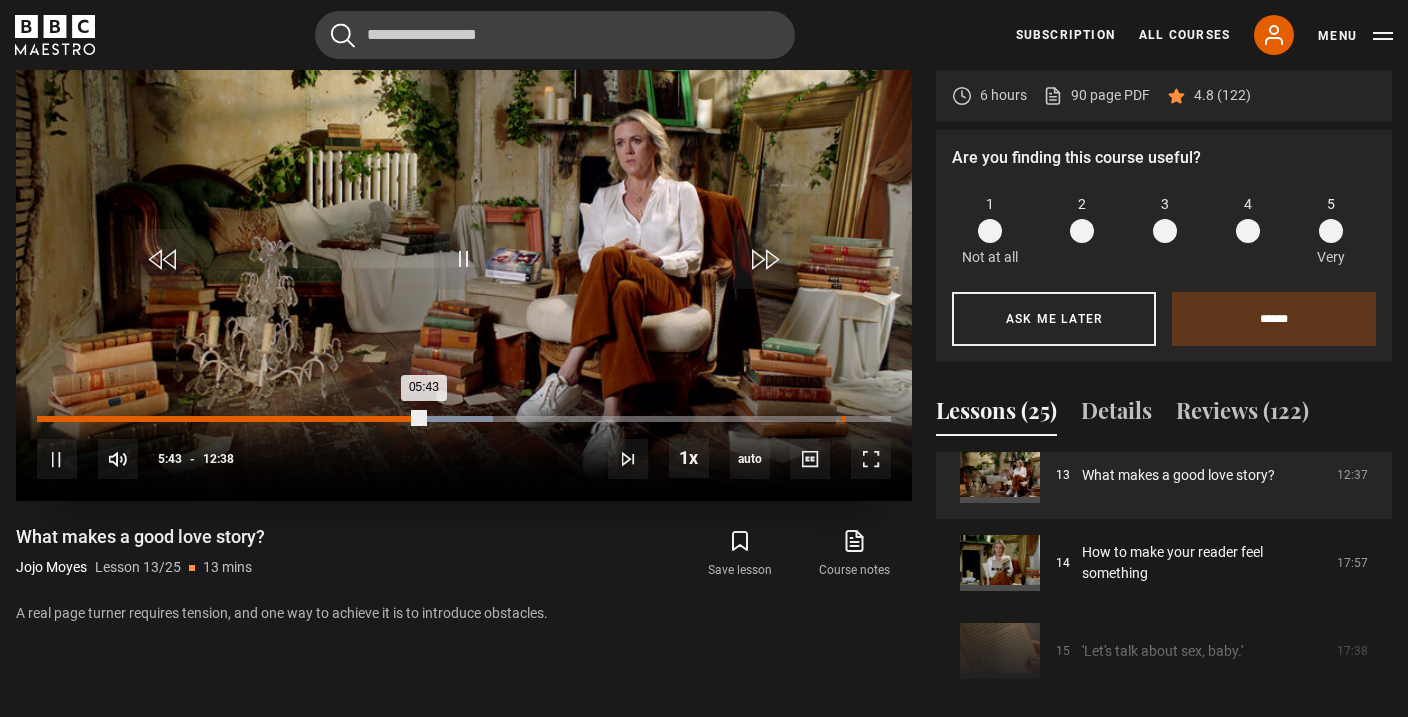 click on "11:54" at bounding box center [843, 419] 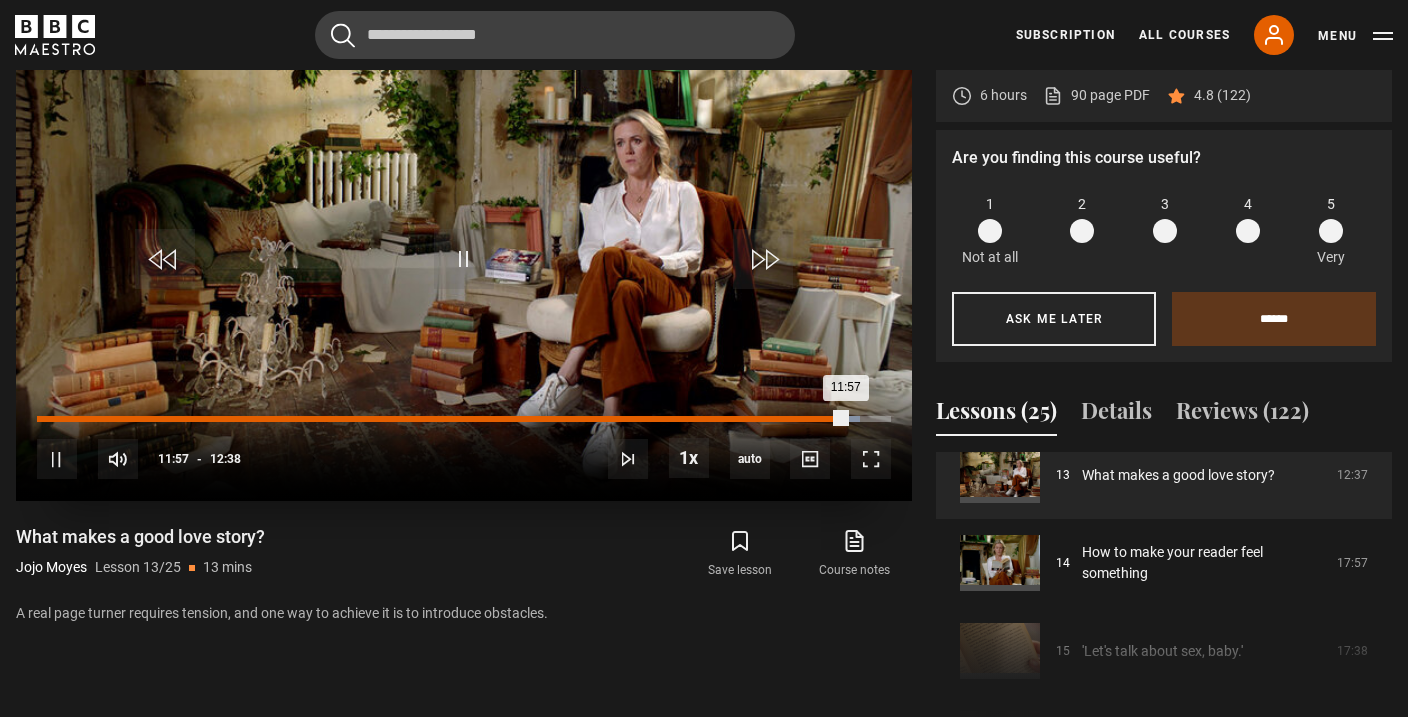 click on "11:31" at bounding box center (817, 419) 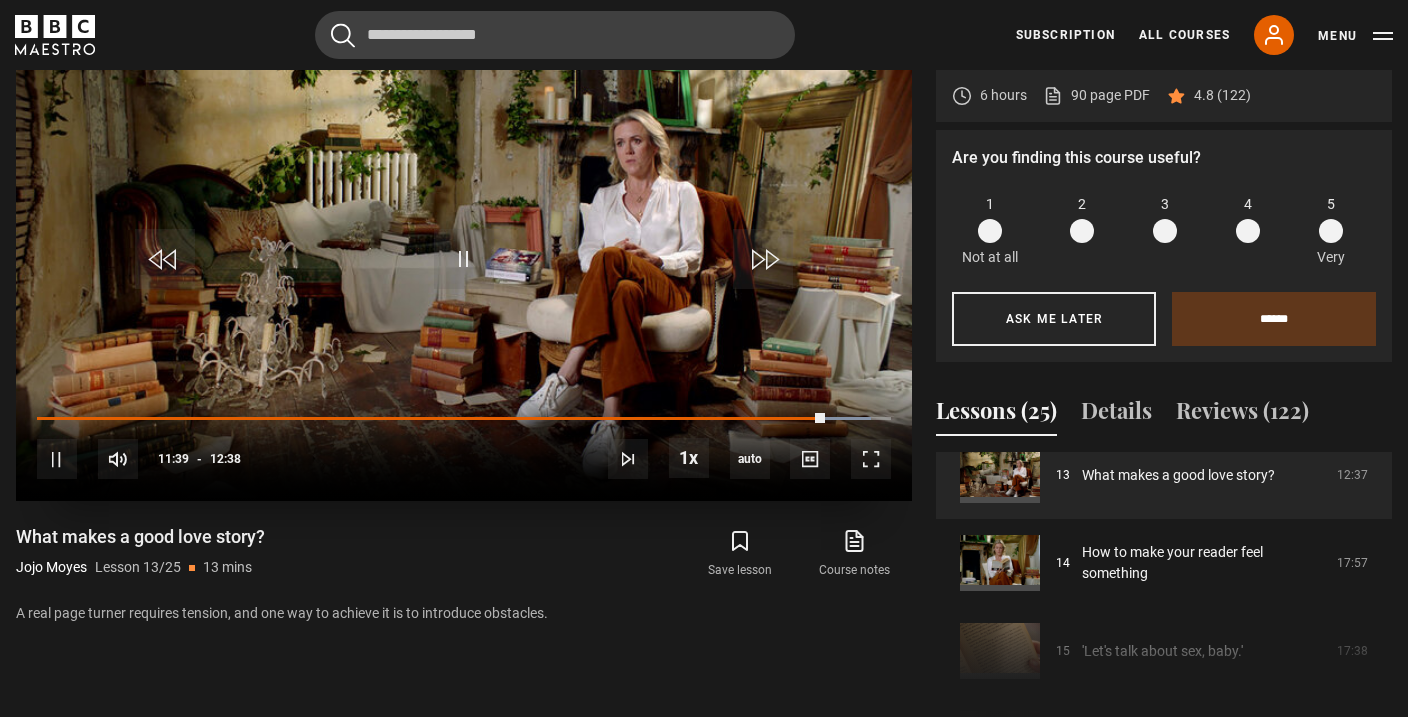 click on "10s Skip Back 10 seconds Pause 10s Skip Forward 10 seconds Loaded :  97.63% 11:03 11:39 Pause Mute Current Time  11:39 - Duration  12:38
Jojo Moyes
Lesson 13
What makes a good love story?
1x Playback Rate 2x 1.5x 1x , selected 0.5x auto Quality 360p 720p 1080p 2160p Auto , selected Captions captions off , selected English  Captions" at bounding box center (464, 446) 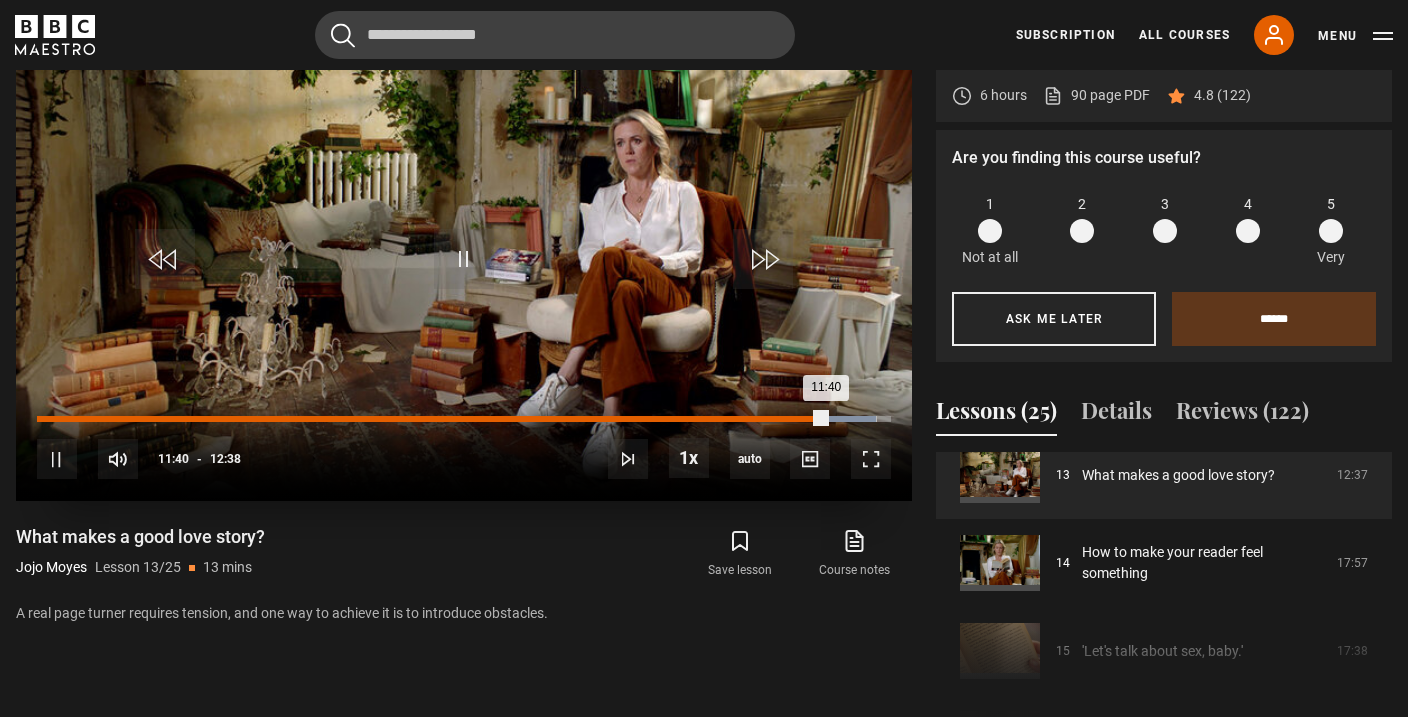 click on "10:55" at bounding box center [777, 419] 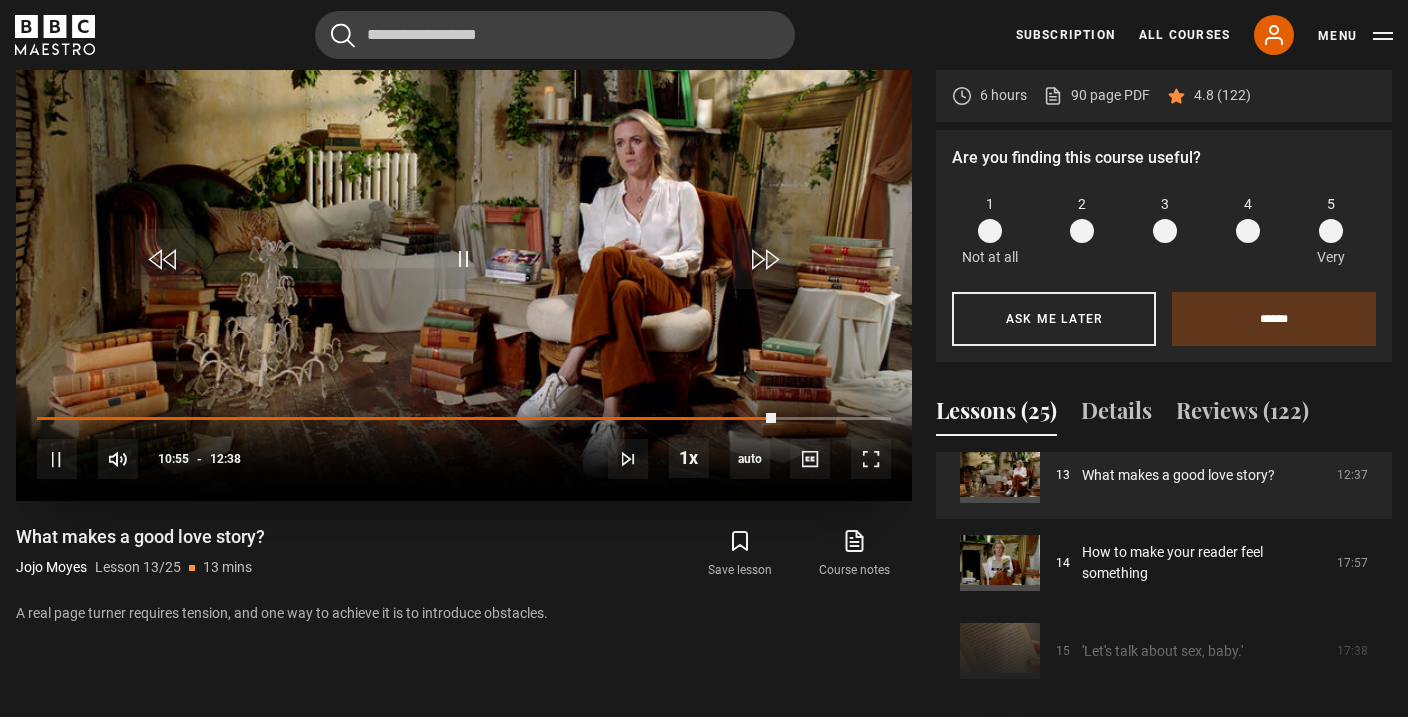 click at bounding box center (464, 249) 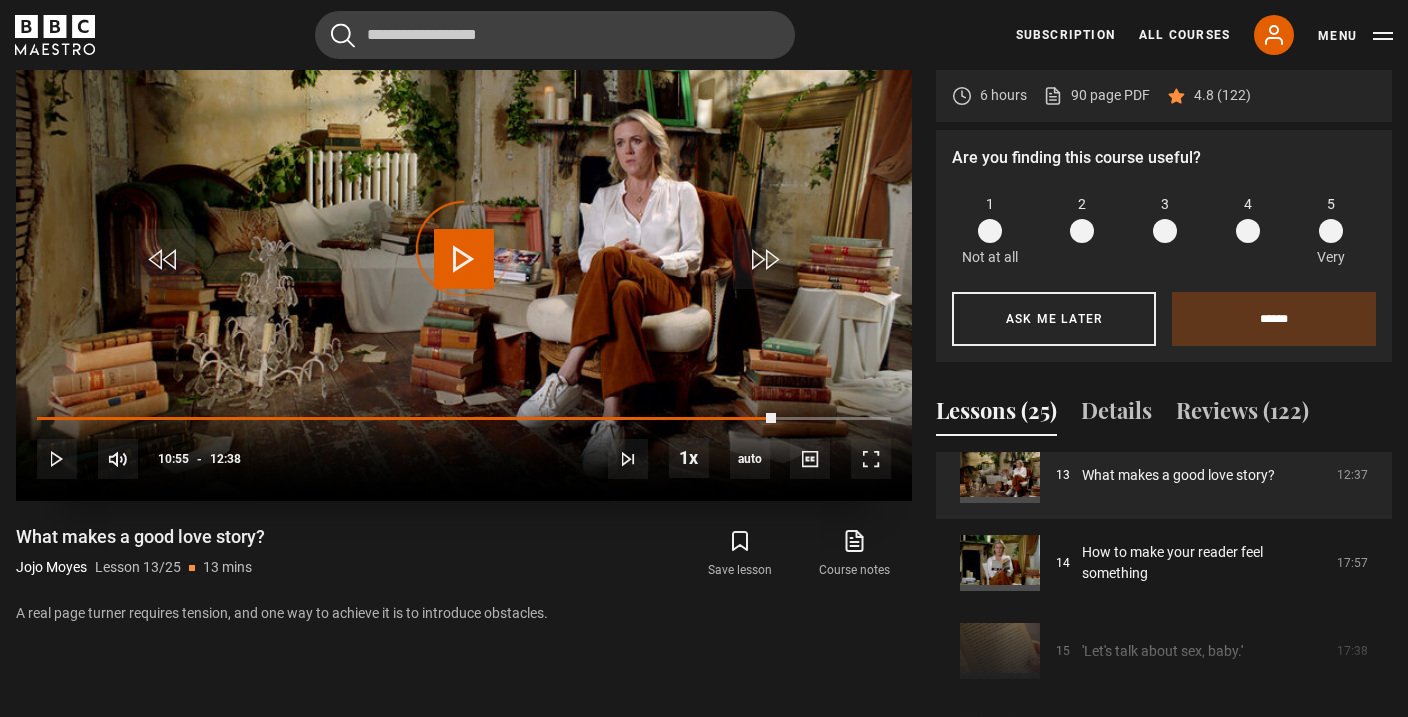 click at bounding box center (464, 249) 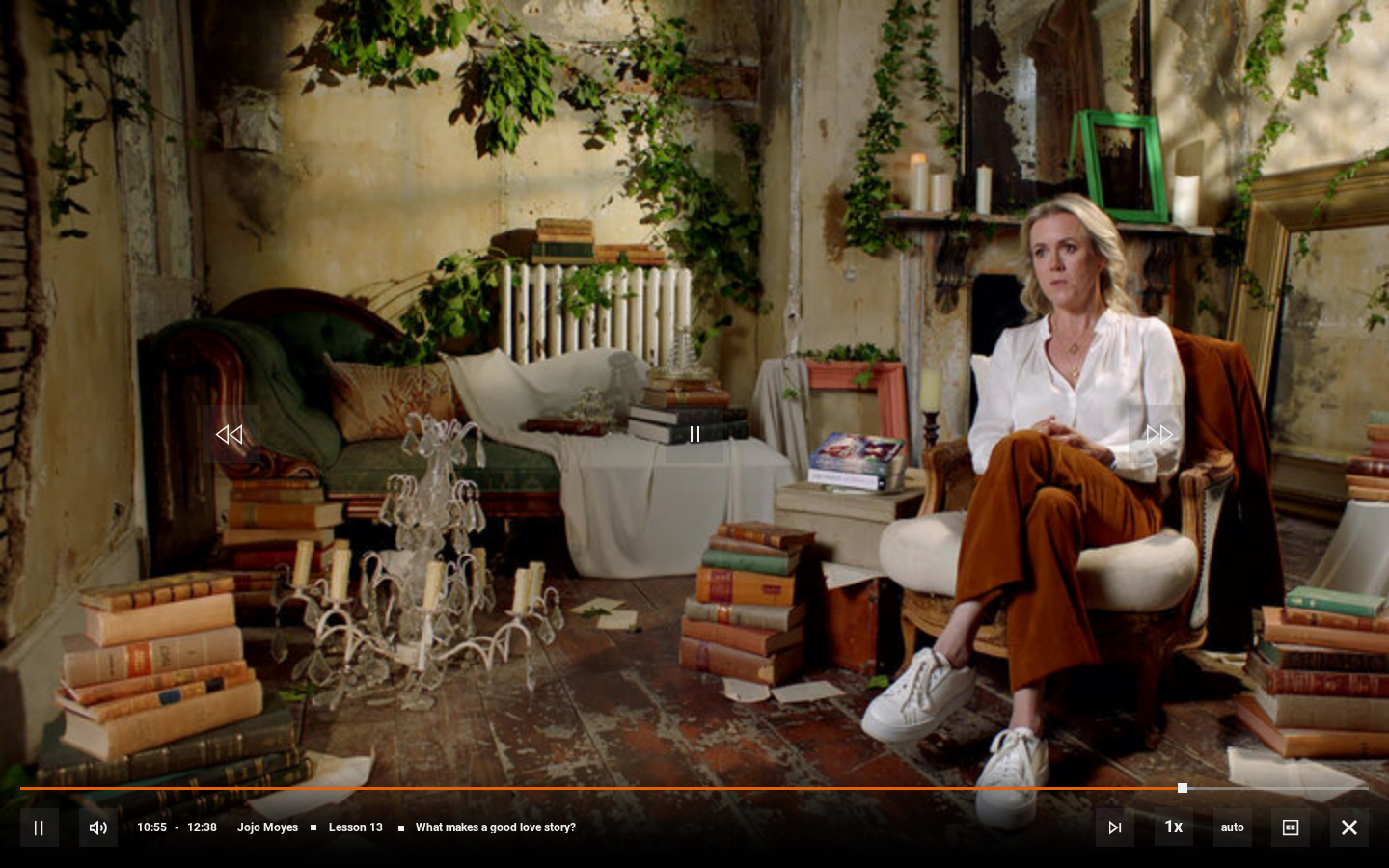 click at bounding box center [694, 434] 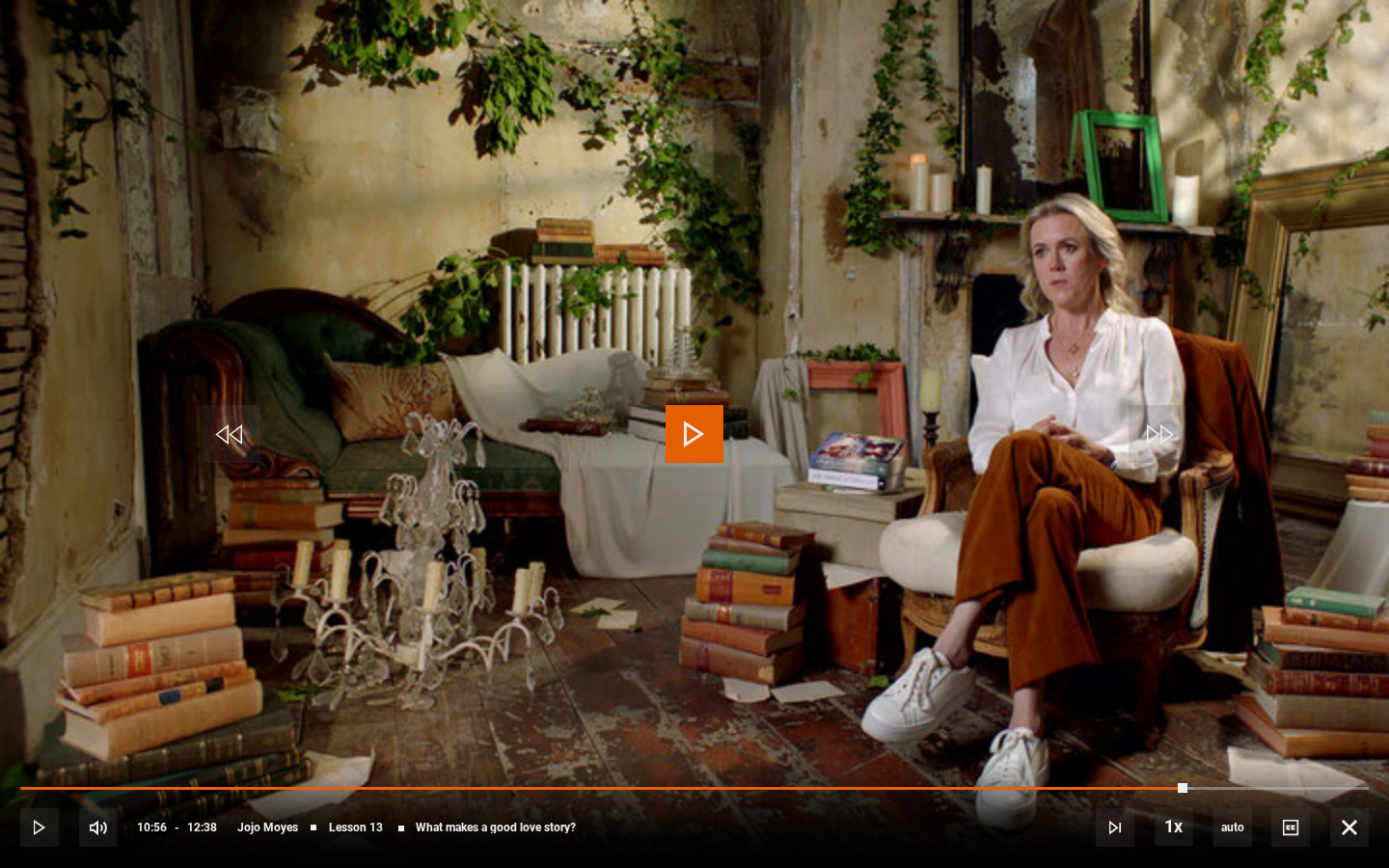 click at bounding box center (694, 434) 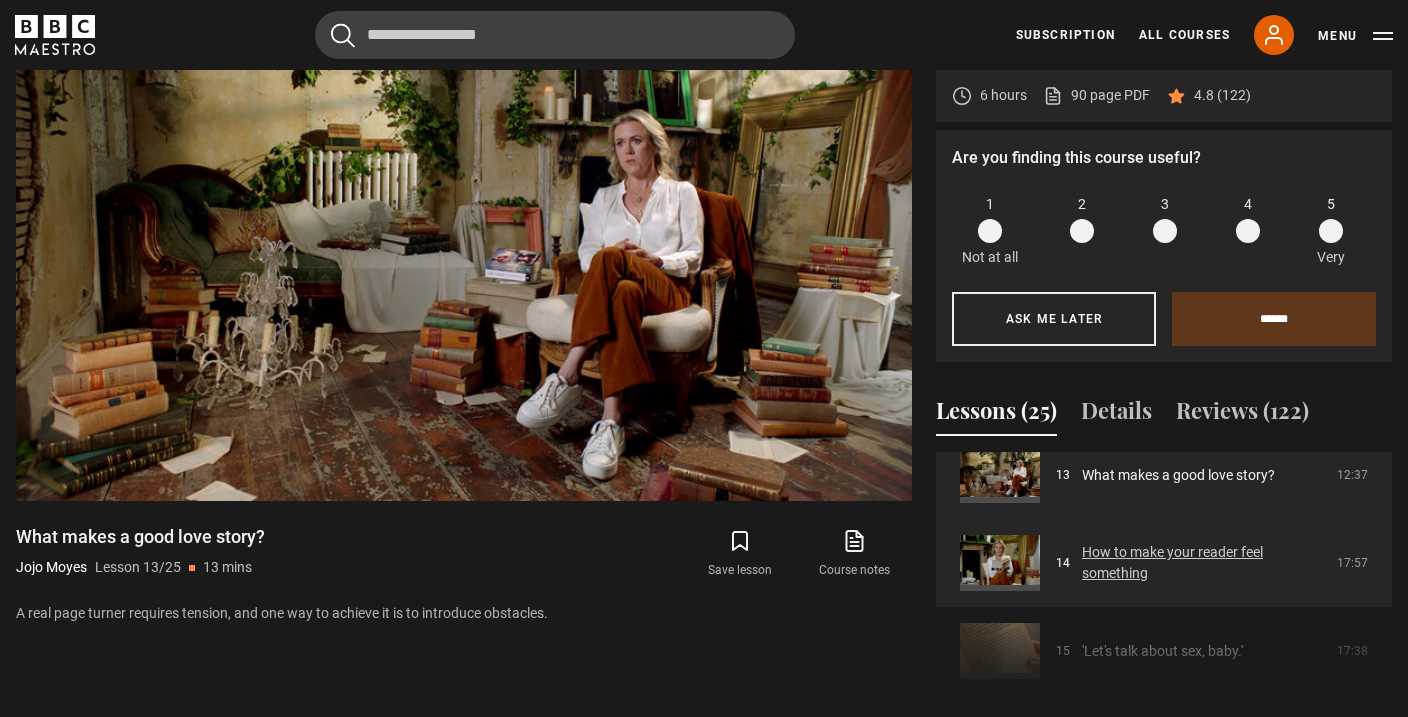 click on "How to make your reader feel something" at bounding box center [1203, 563] 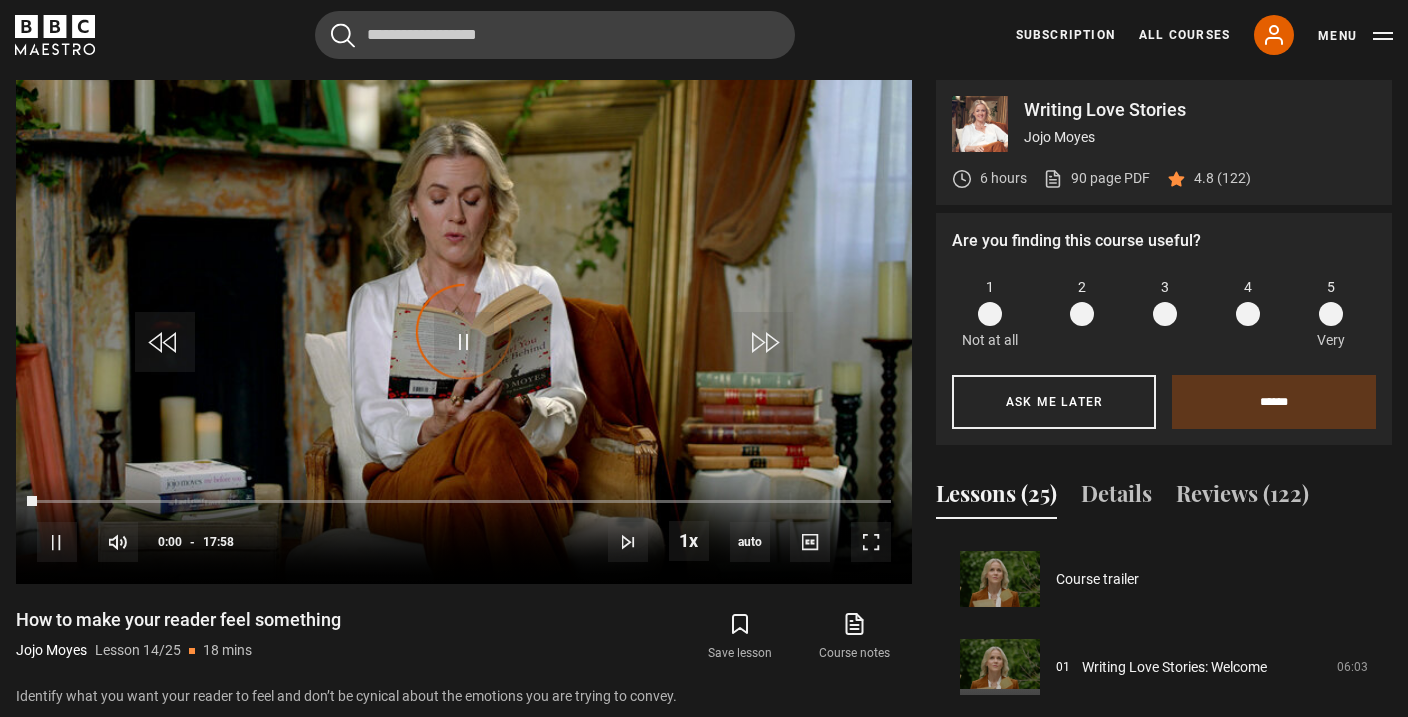 scroll, scrollTop: 870, scrollLeft: 0, axis: vertical 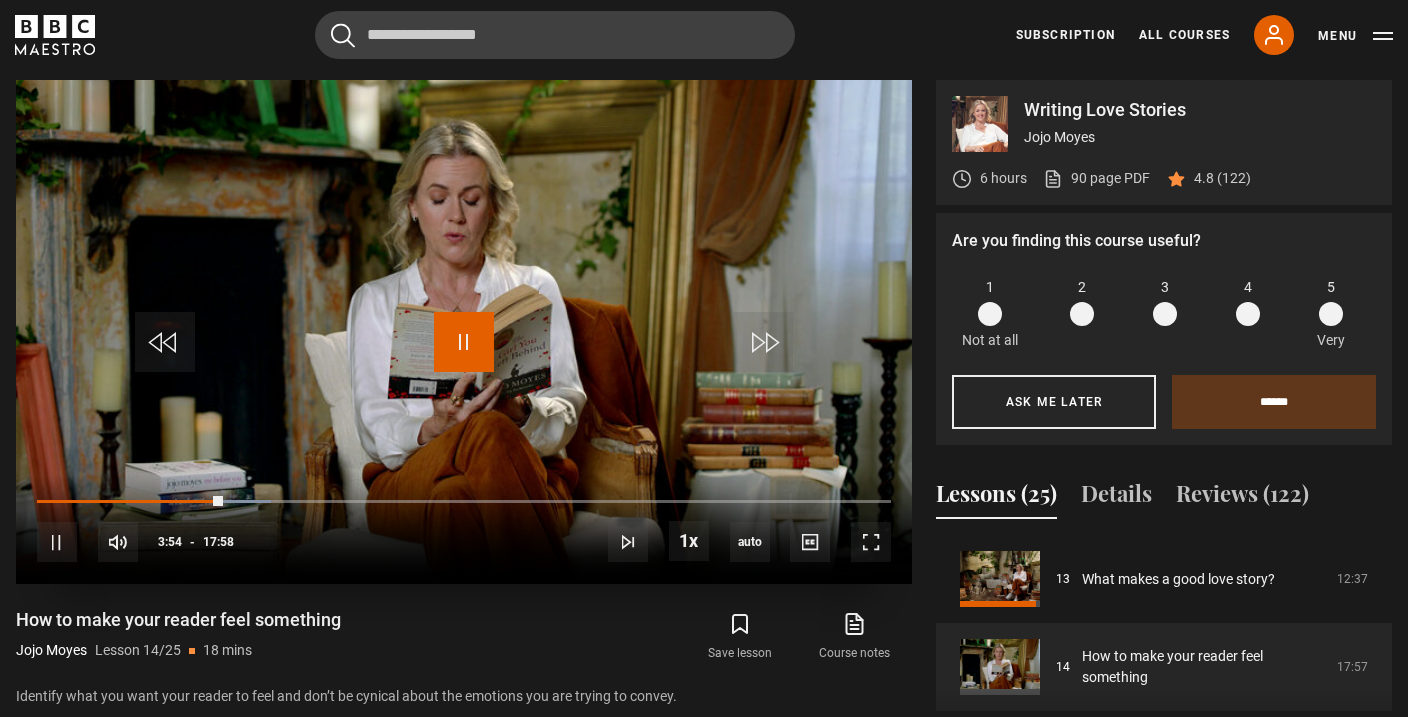 click at bounding box center [464, 342] 